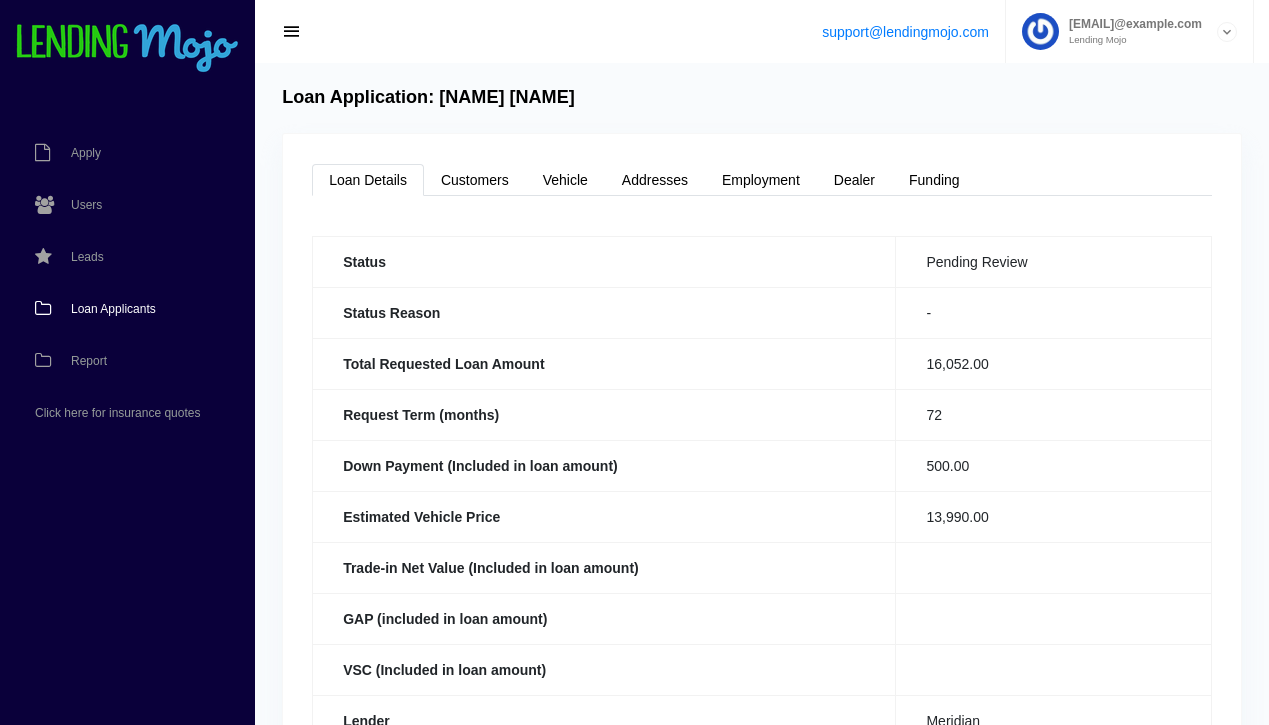 scroll, scrollTop: 0, scrollLeft: 0, axis: both 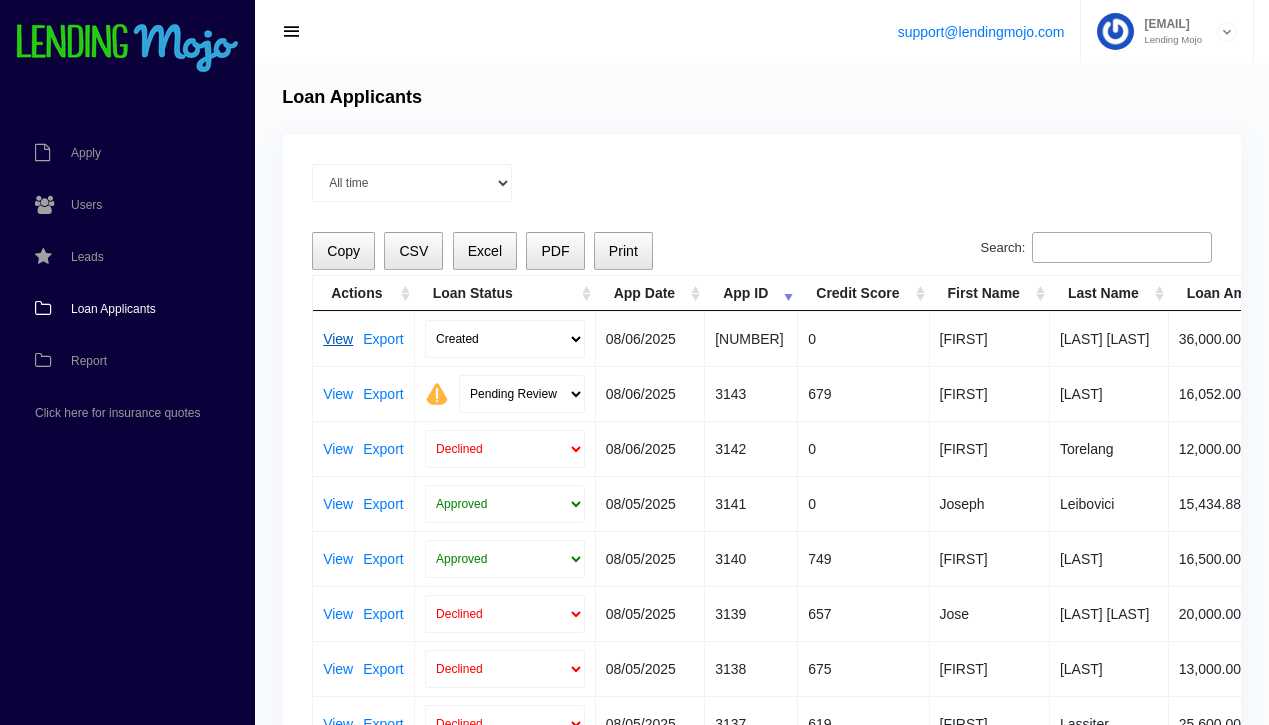 click on "View" at bounding box center [338, 339] 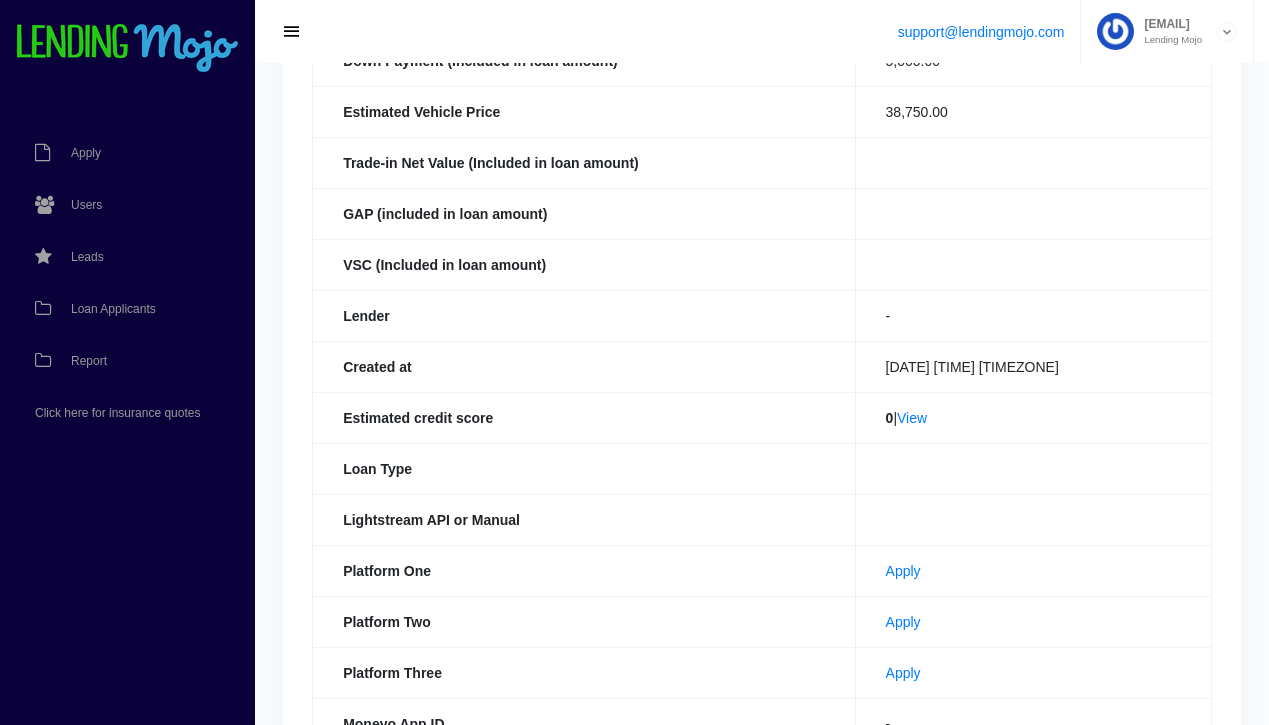 scroll, scrollTop: 407, scrollLeft: 0, axis: vertical 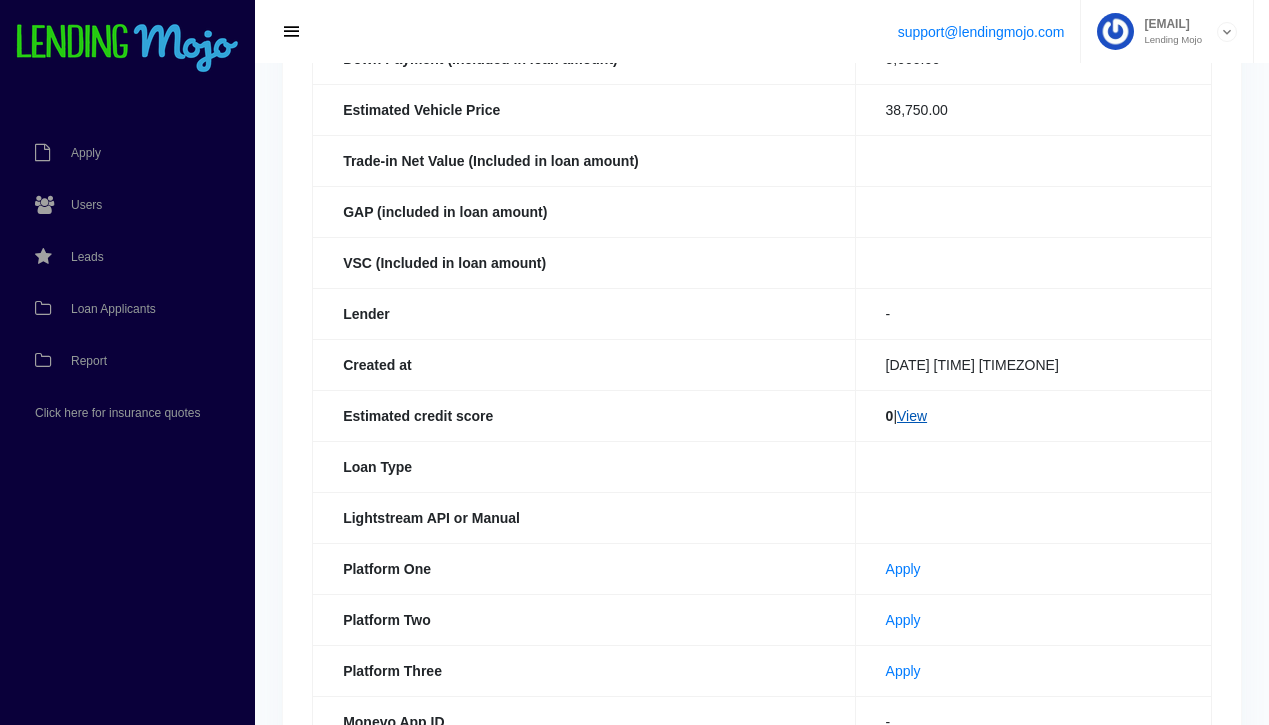 click on "View" at bounding box center [912, 416] 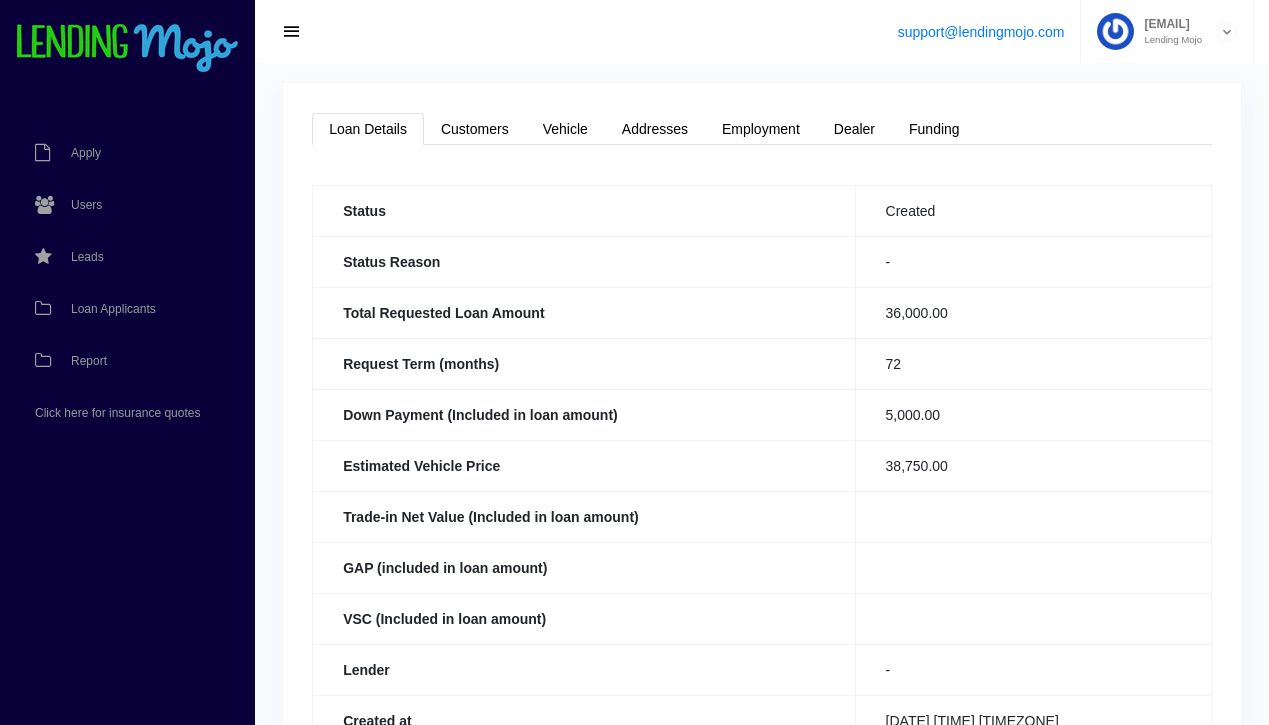 scroll, scrollTop: 47, scrollLeft: 0, axis: vertical 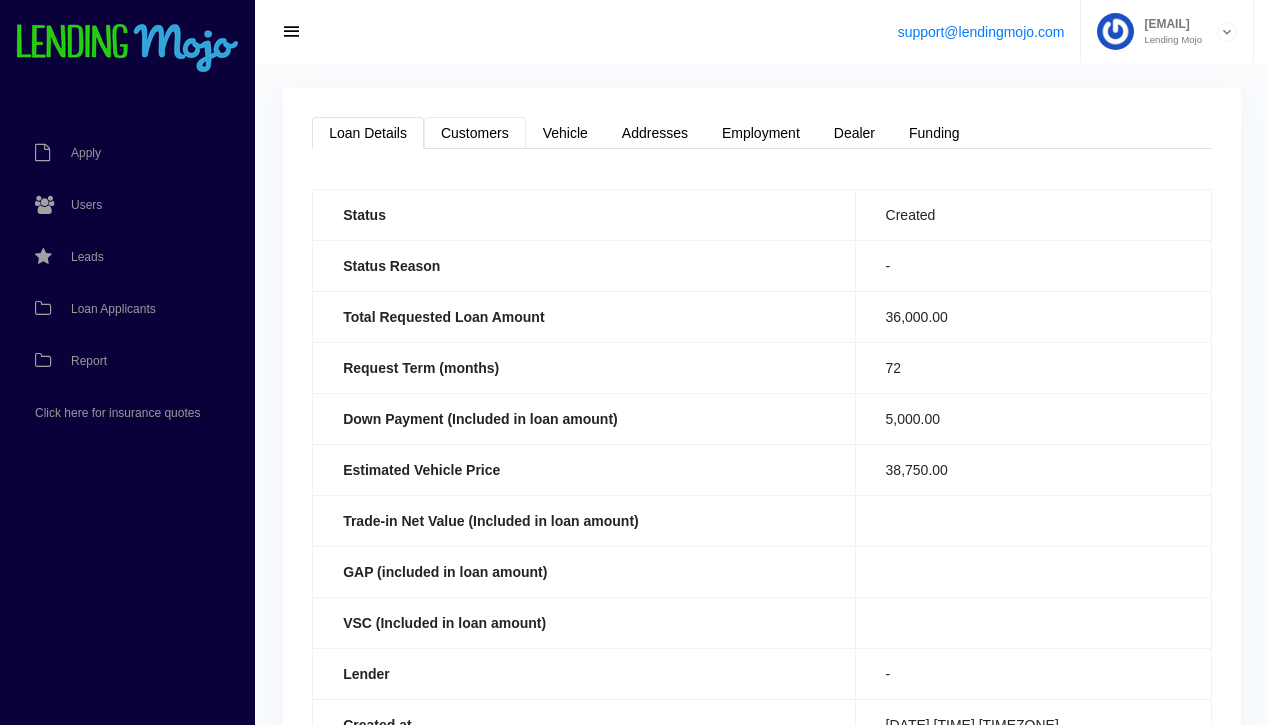 click on "Customers" at bounding box center (475, 133) 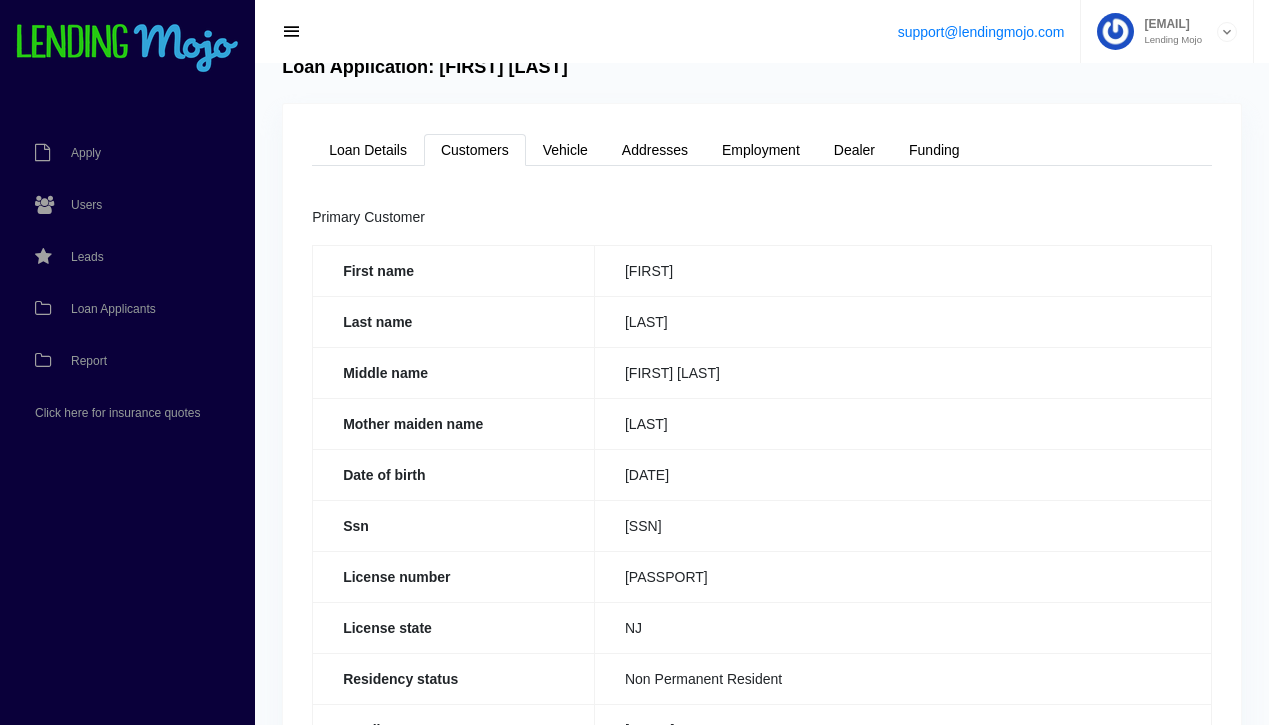 scroll, scrollTop: 0, scrollLeft: 0, axis: both 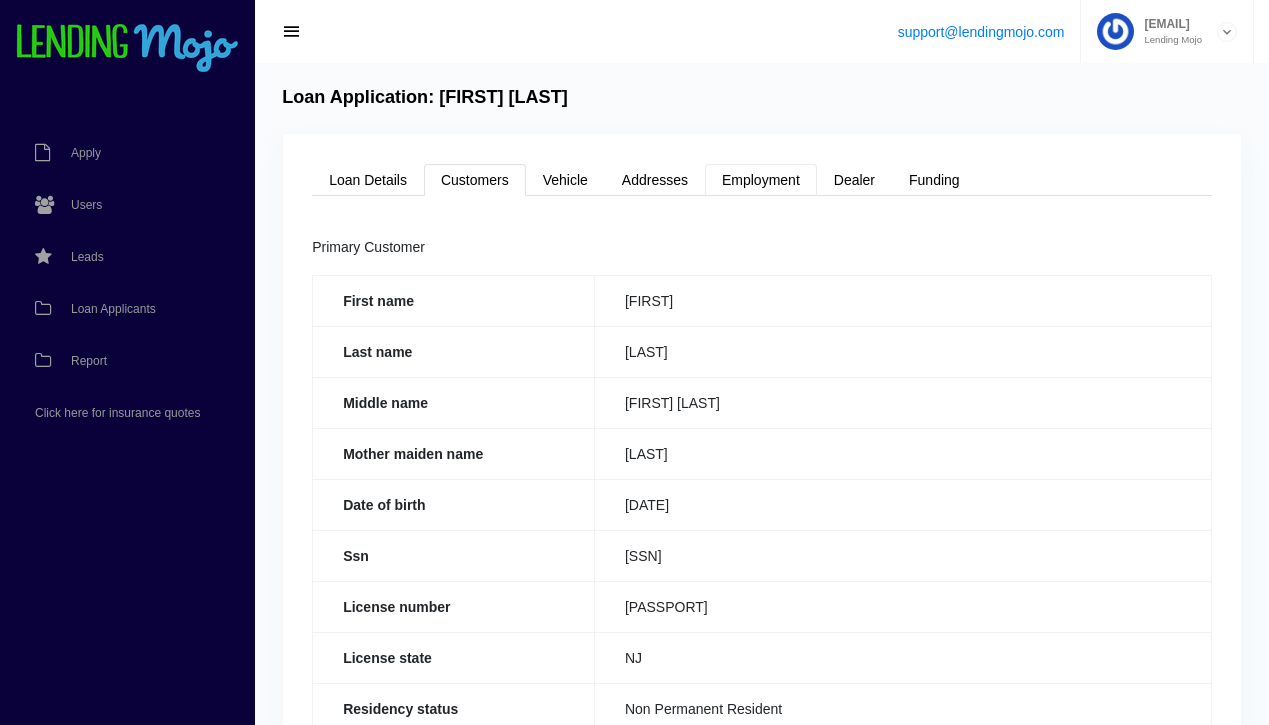 click on "Employment" at bounding box center [761, 180] 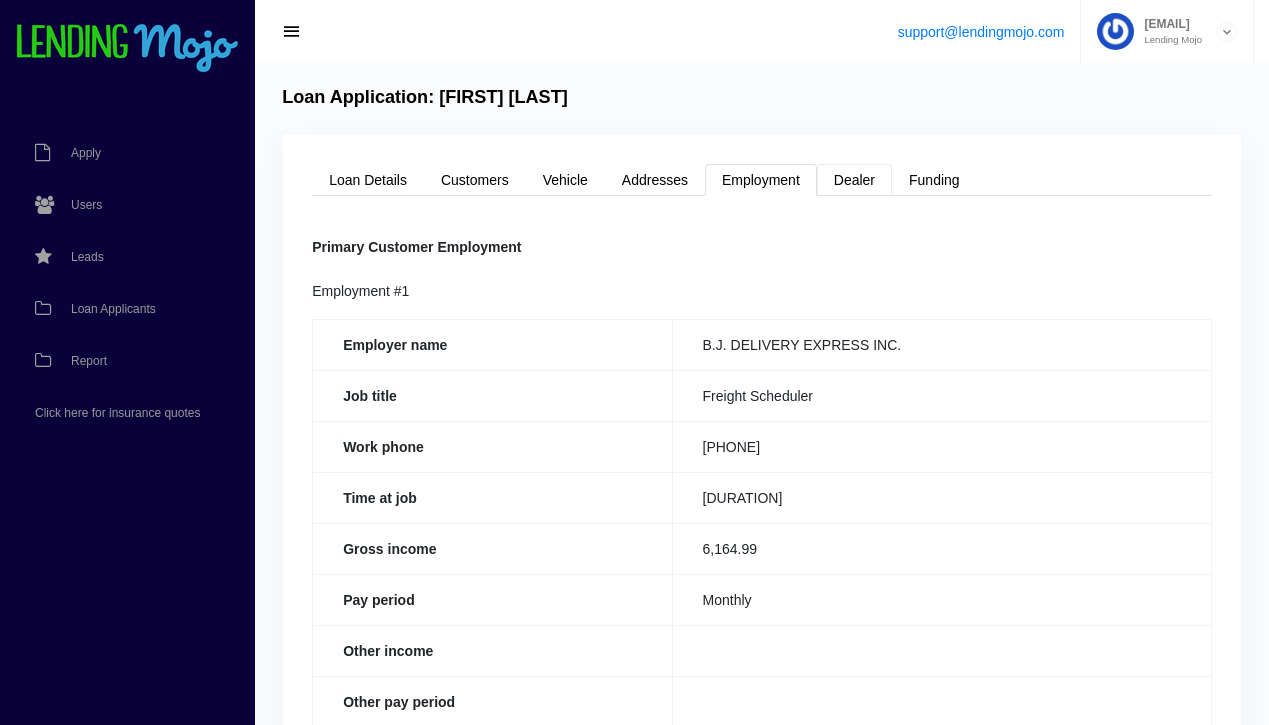 click on "Dealer" at bounding box center [854, 180] 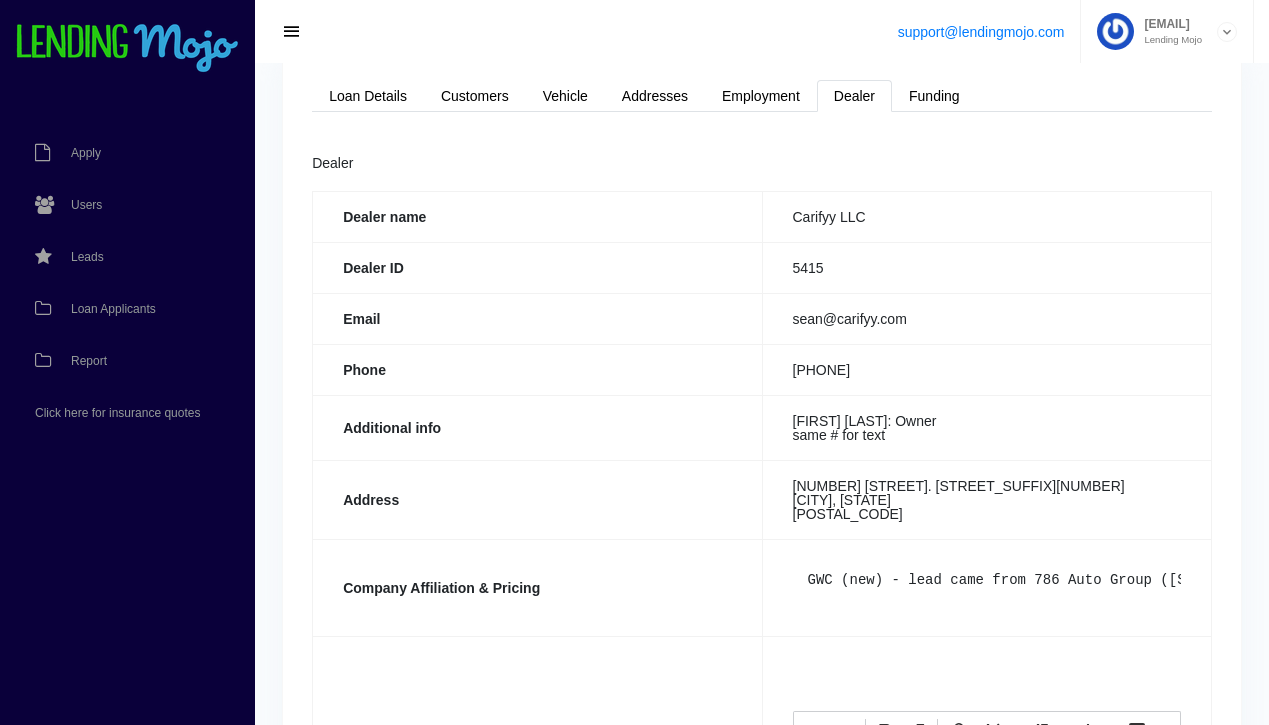 scroll, scrollTop: 0, scrollLeft: 0, axis: both 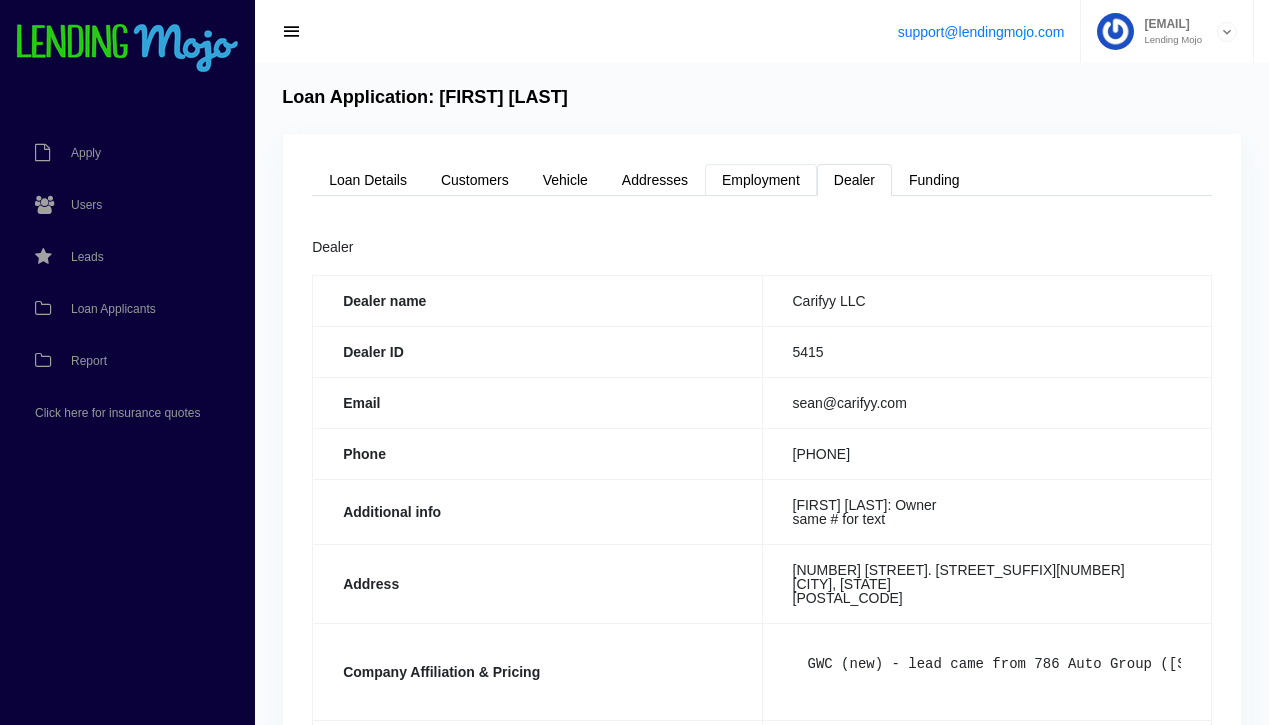 click on "Employment" at bounding box center [761, 180] 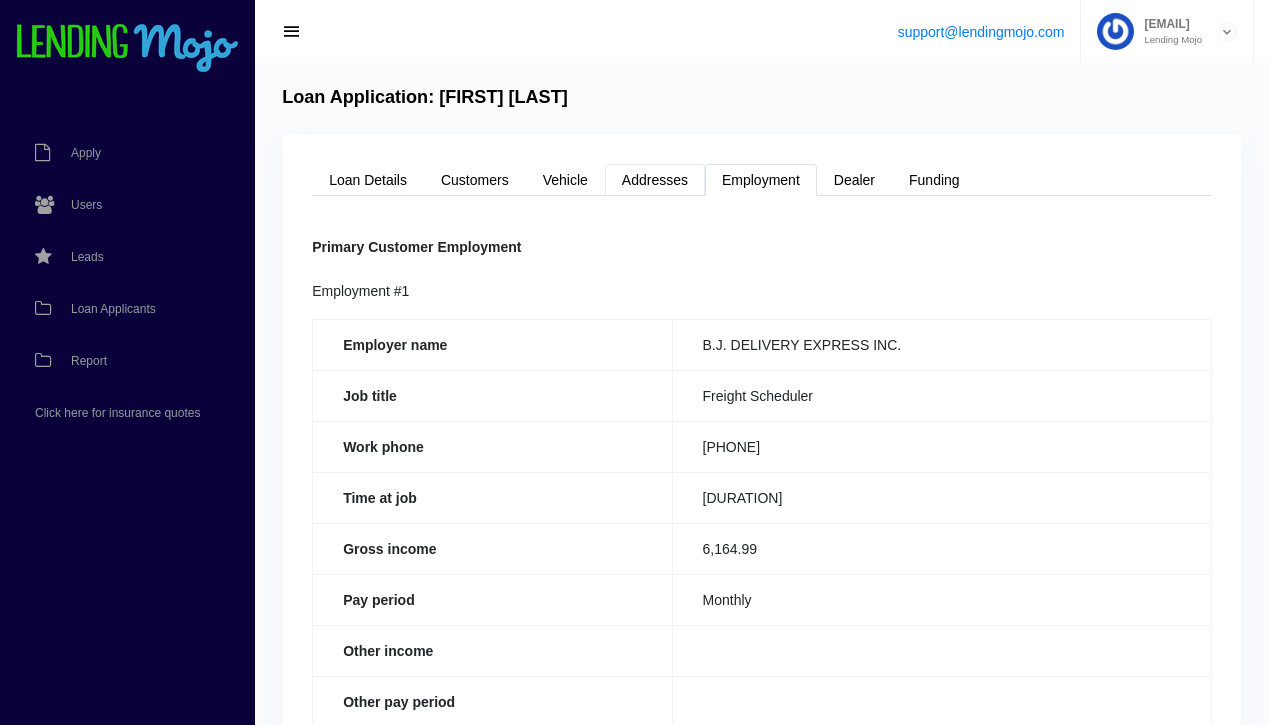 click on "Addresses" at bounding box center (655, 180) 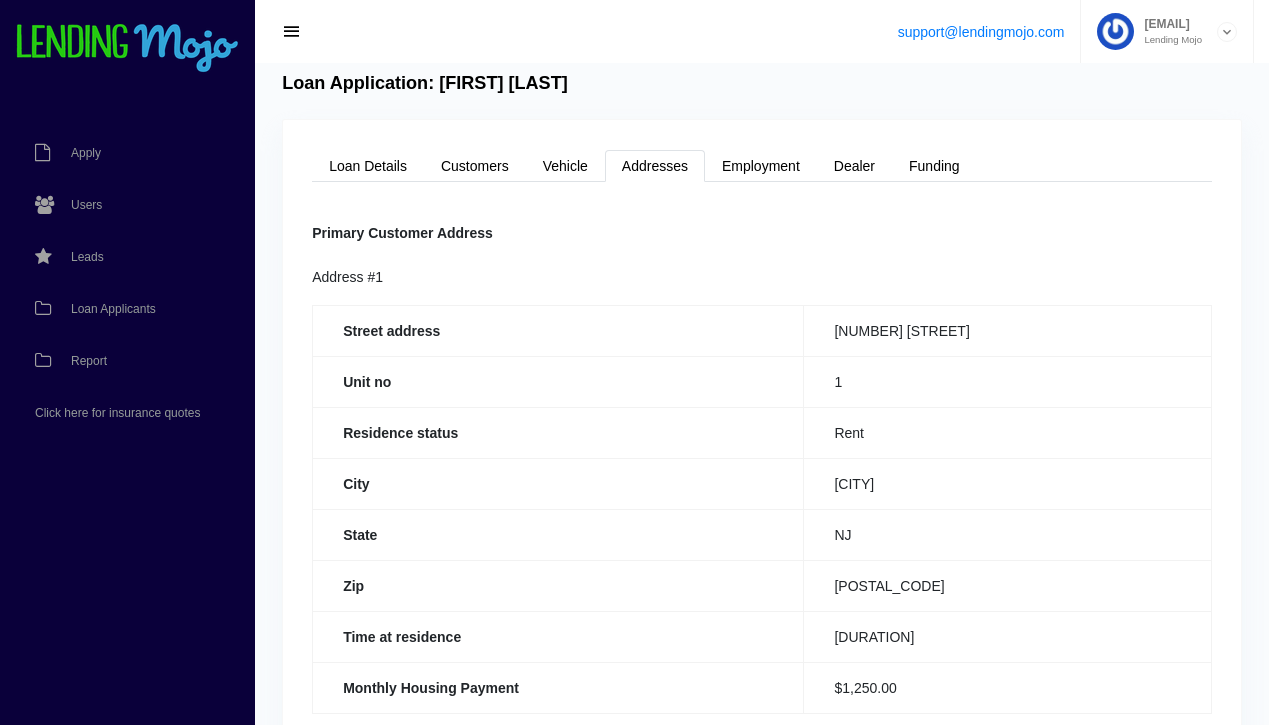 scroll, scrollTop: 0, scrollLeft: 0, axis: both 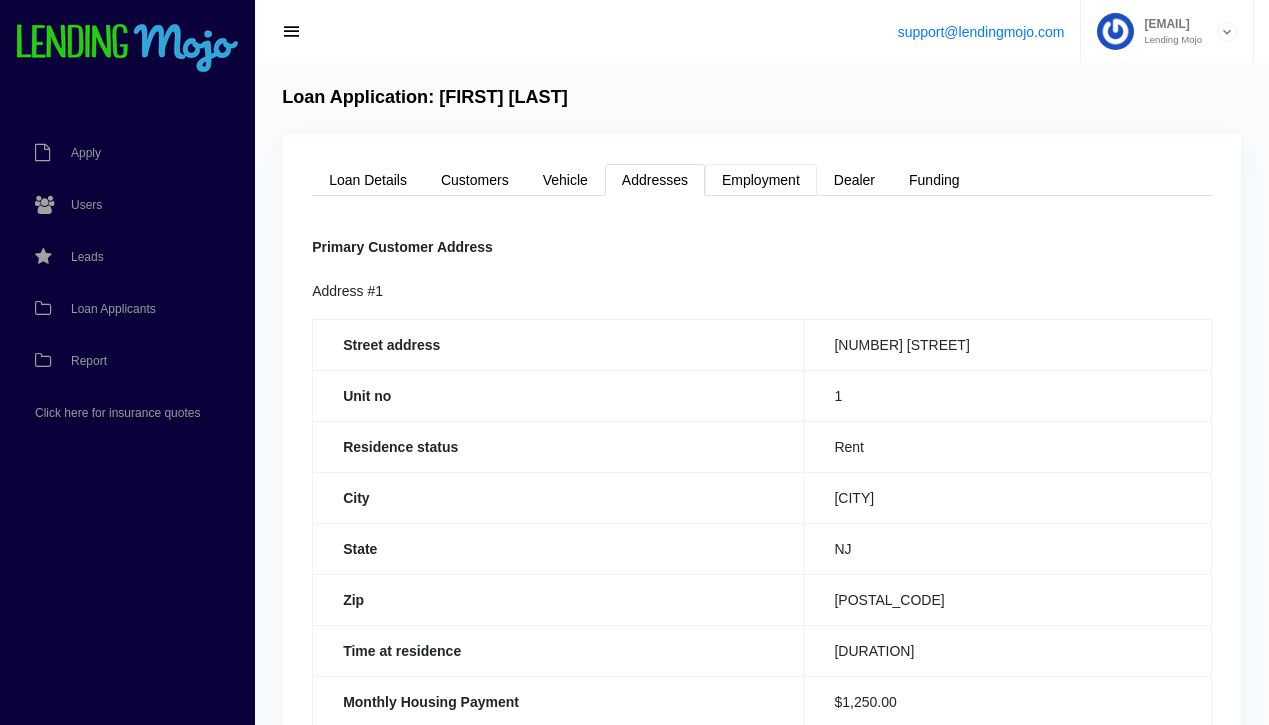 click on "Employment" at bounding box center (761, 180) 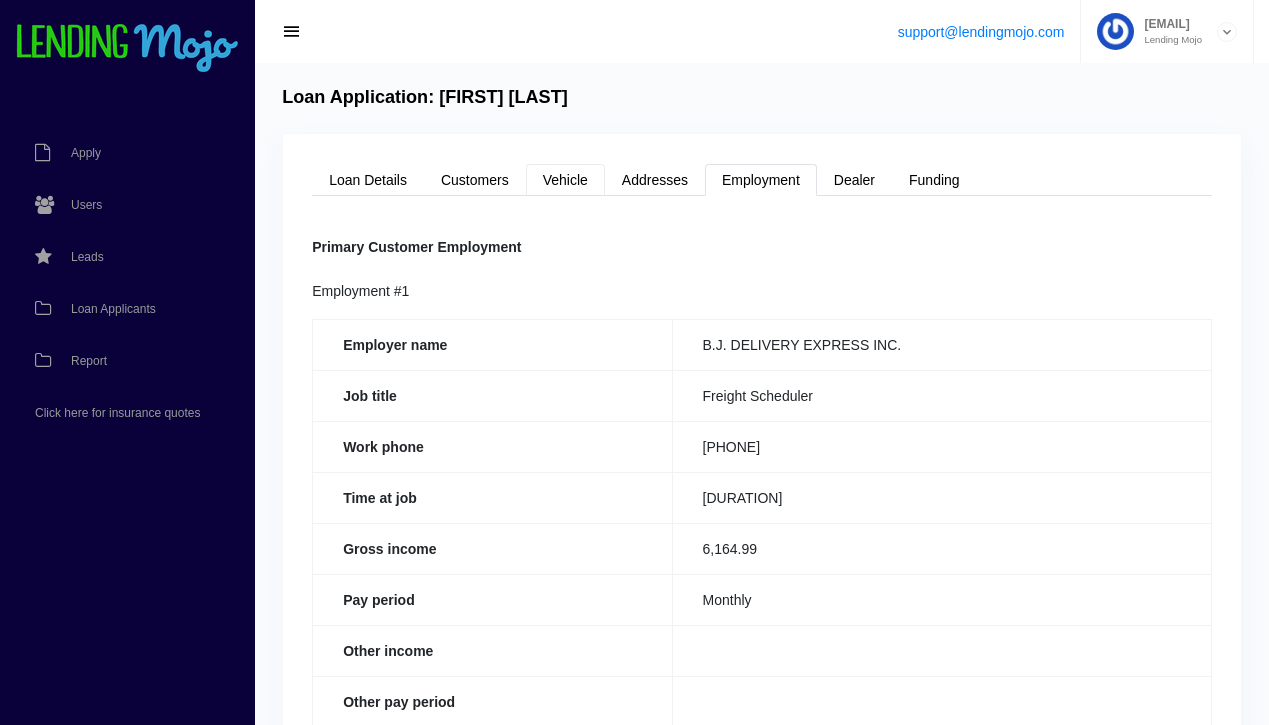 click on "Vehicle" at bounding box center [565, 180] 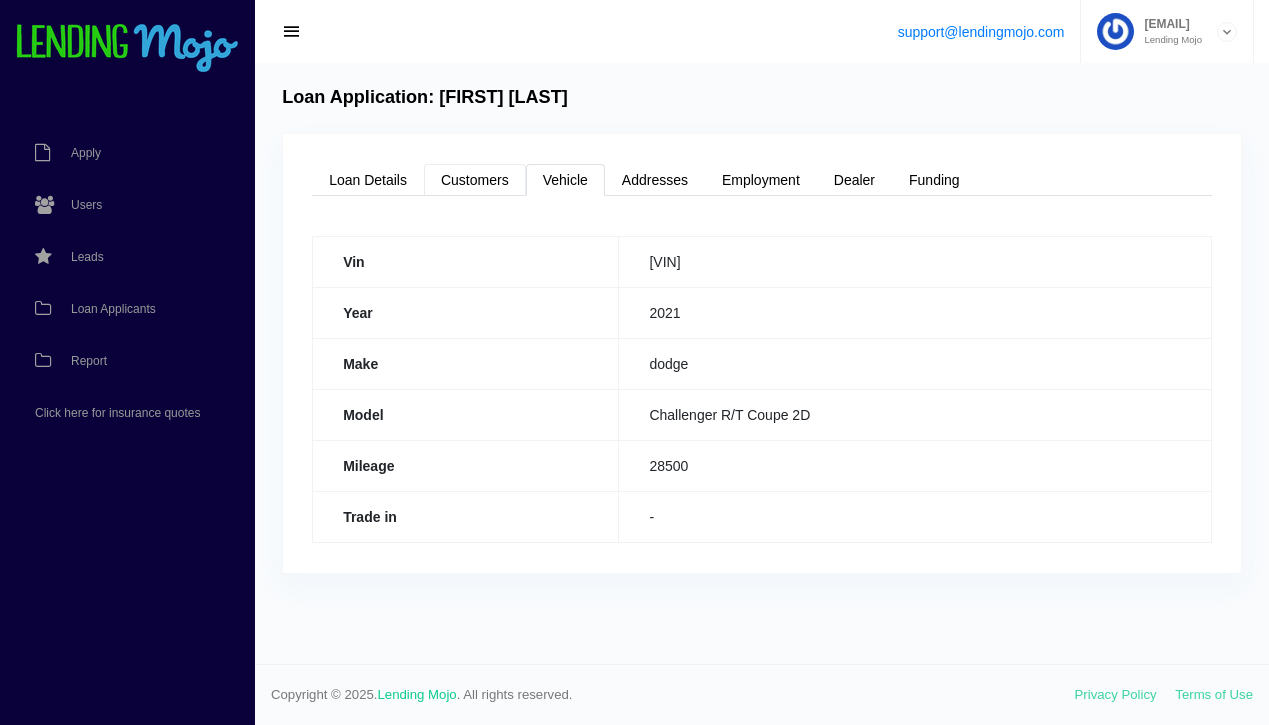 click on "Customers" at bounding box center [475, 180] 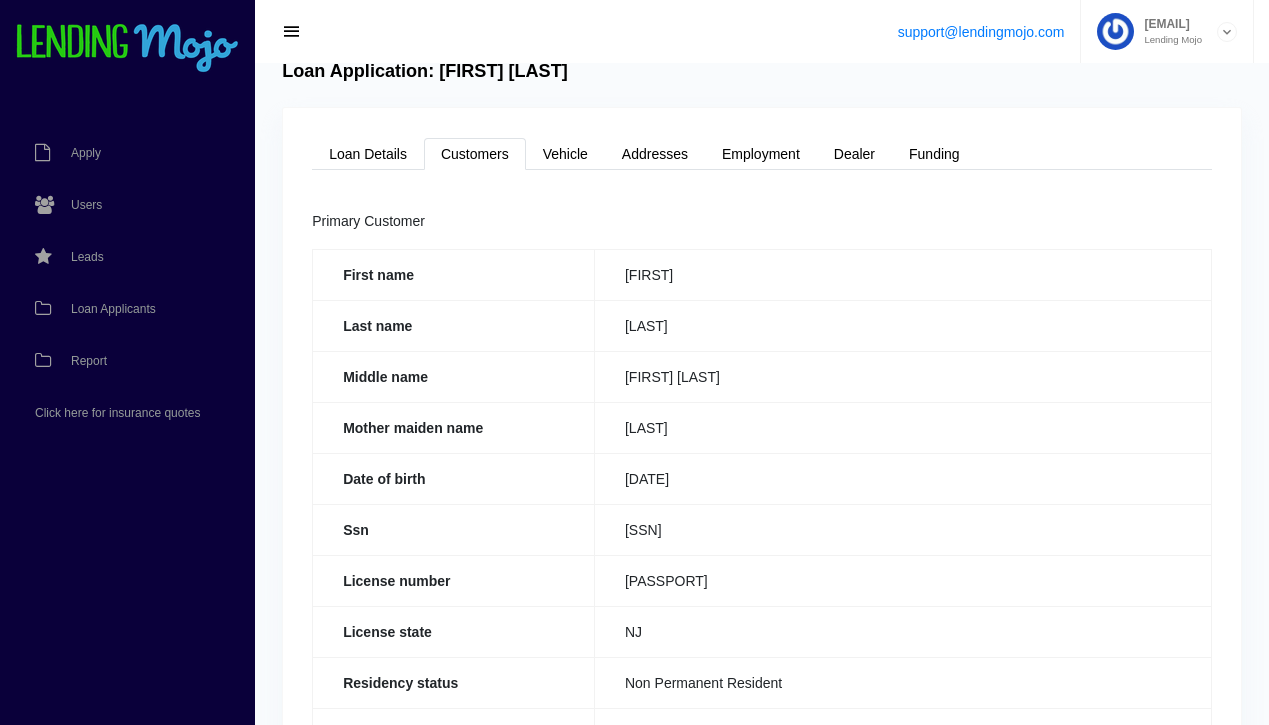 scroll, scrollTop: 0, scrollLeft: 0, axis: both 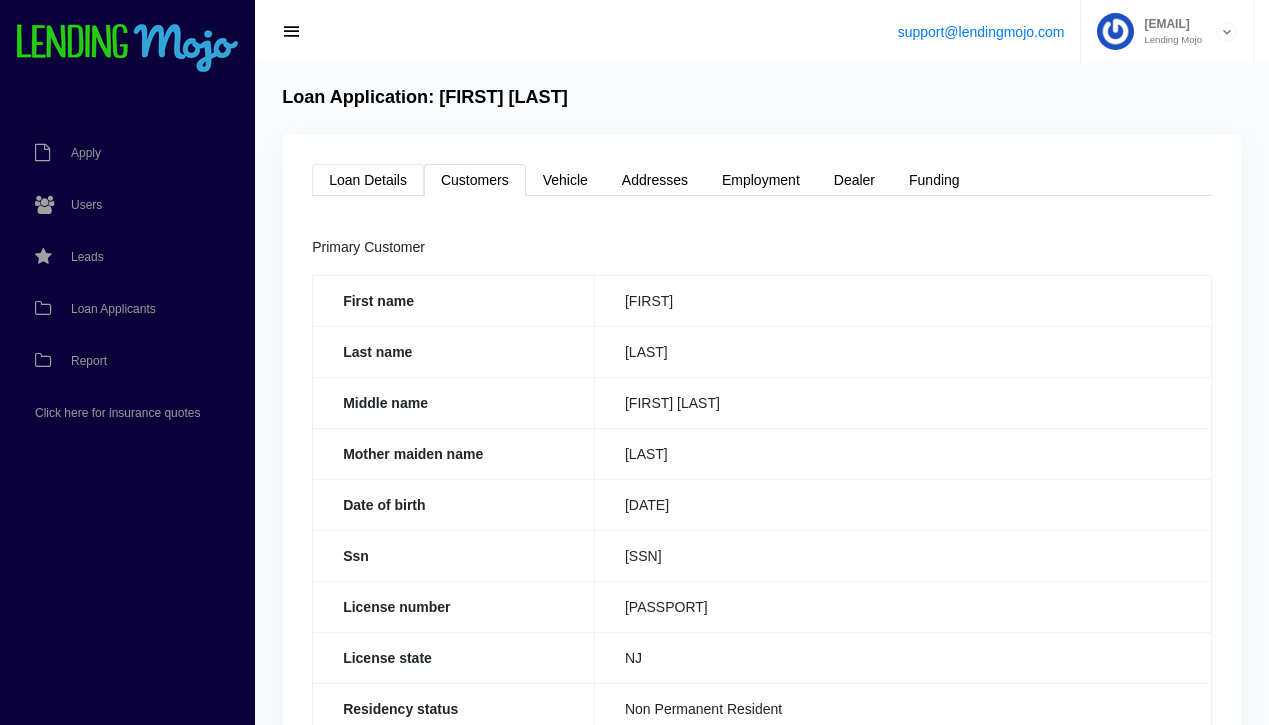 click on "Loan Details" at bounding box center [368, 180] 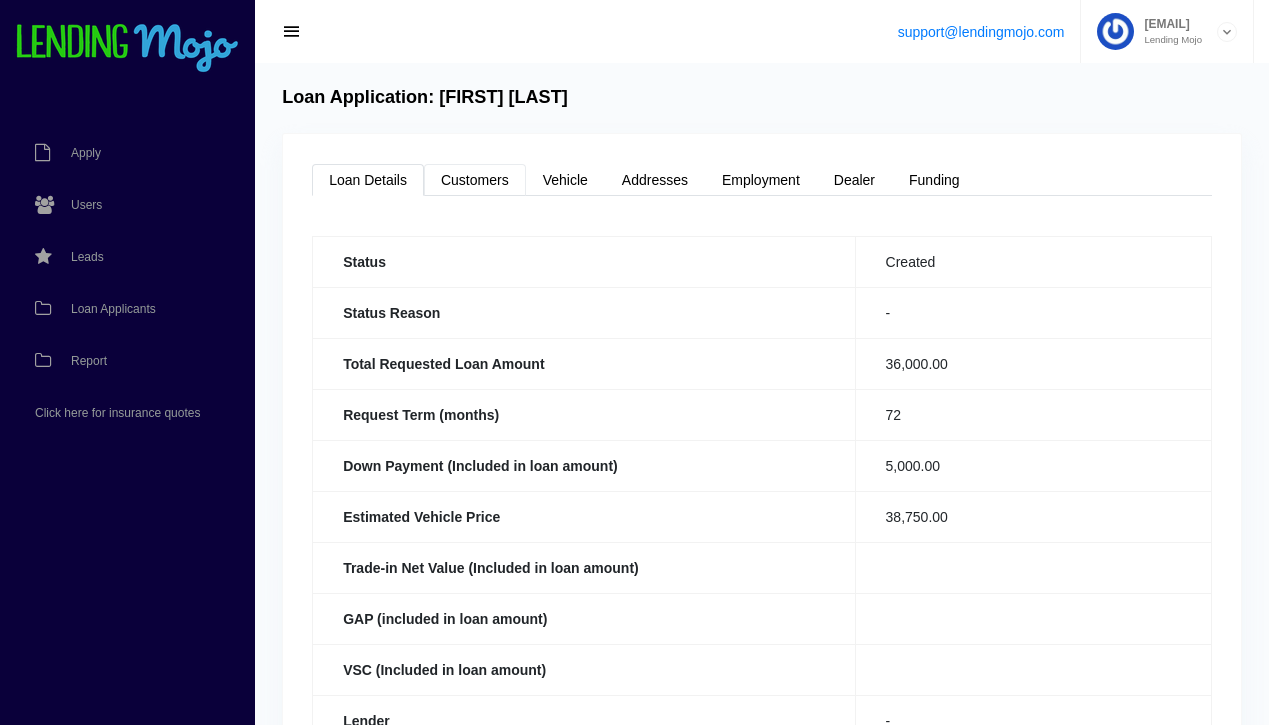 click on "Customers" at bounding box center [475, 180] 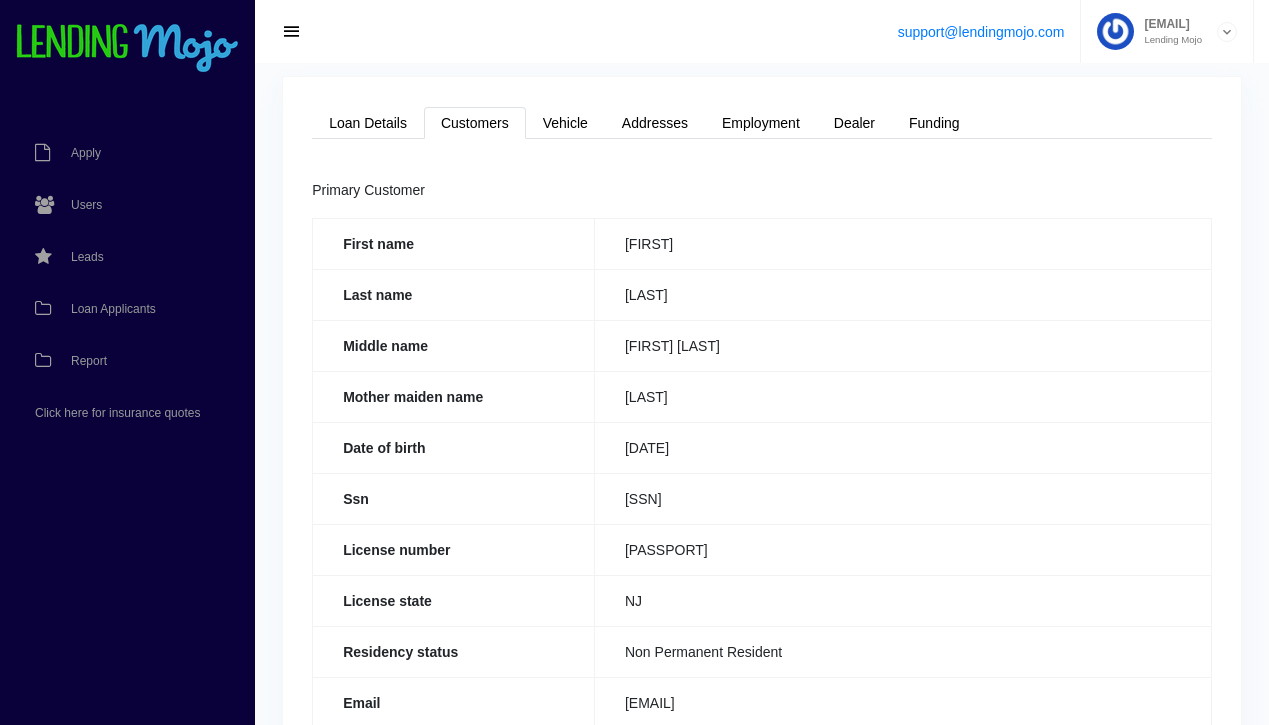 scroll, scrollTop: 0, scrollLeft: 0, axis: both 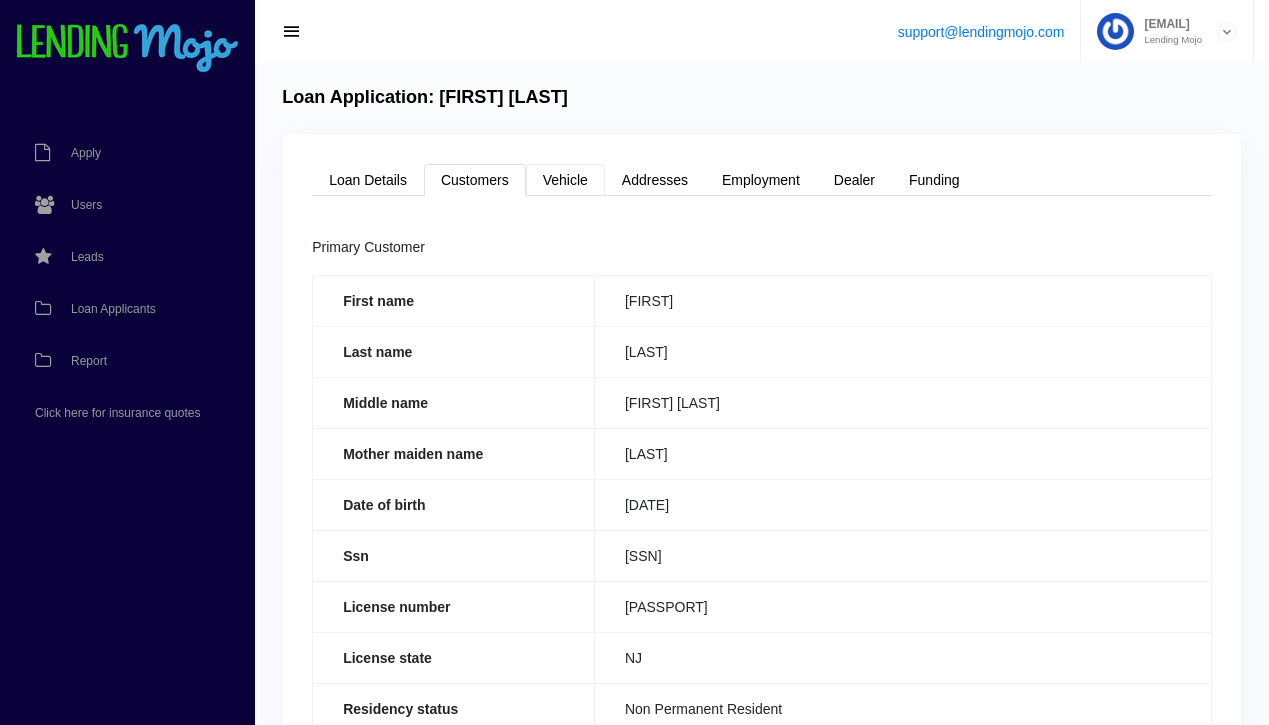 click on "Vehicle" at bounding box center [565, 180] 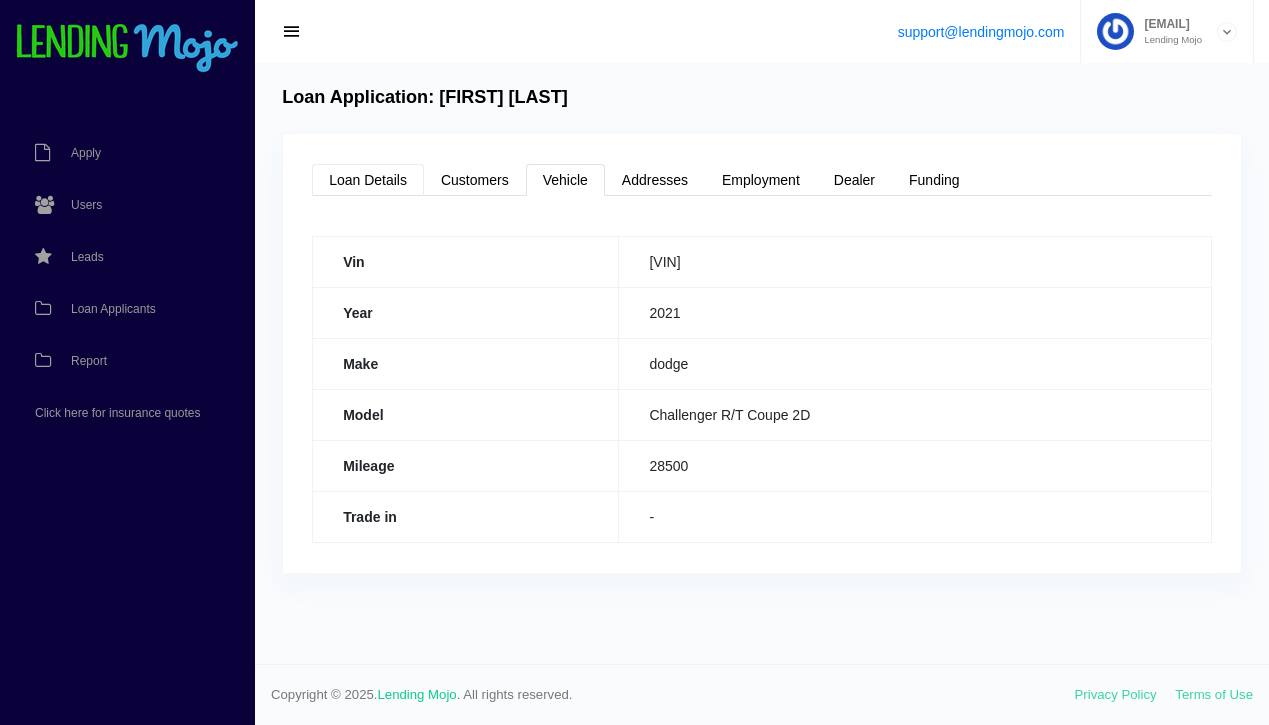 click on "Loan Details" at bounding box center (368, 180) 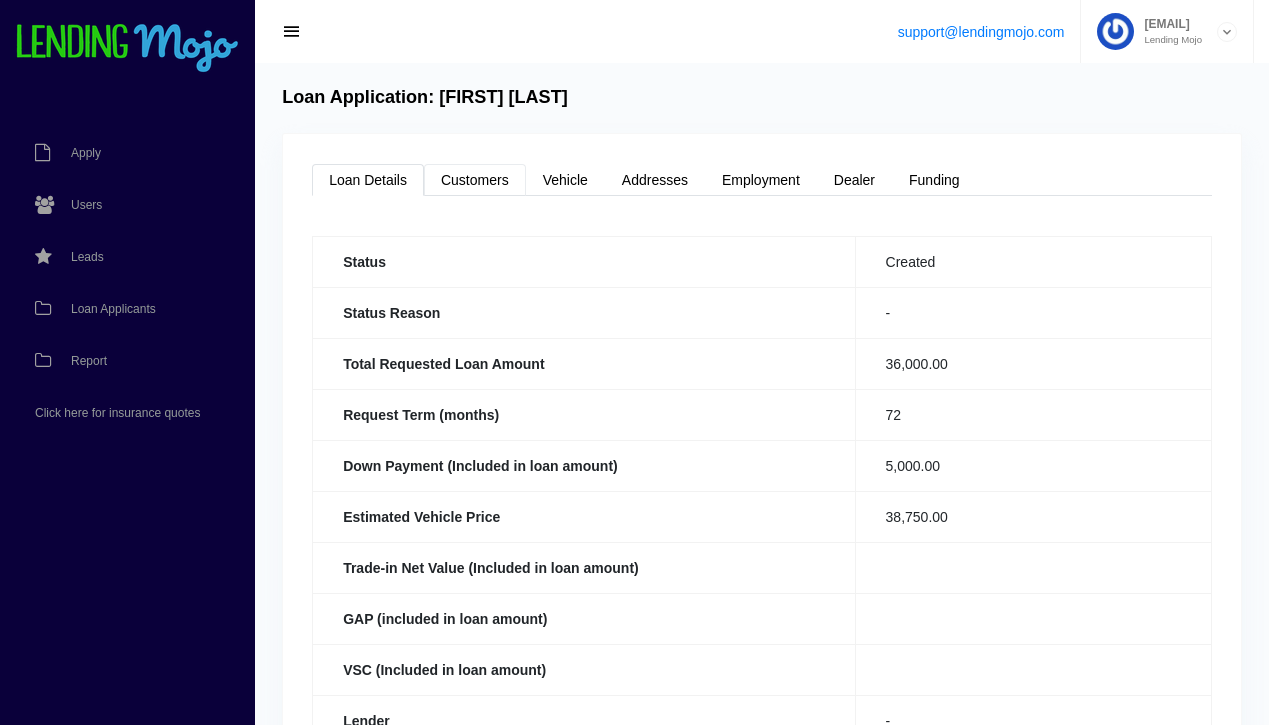 click on "Customers" at bounding box center (475, 180) 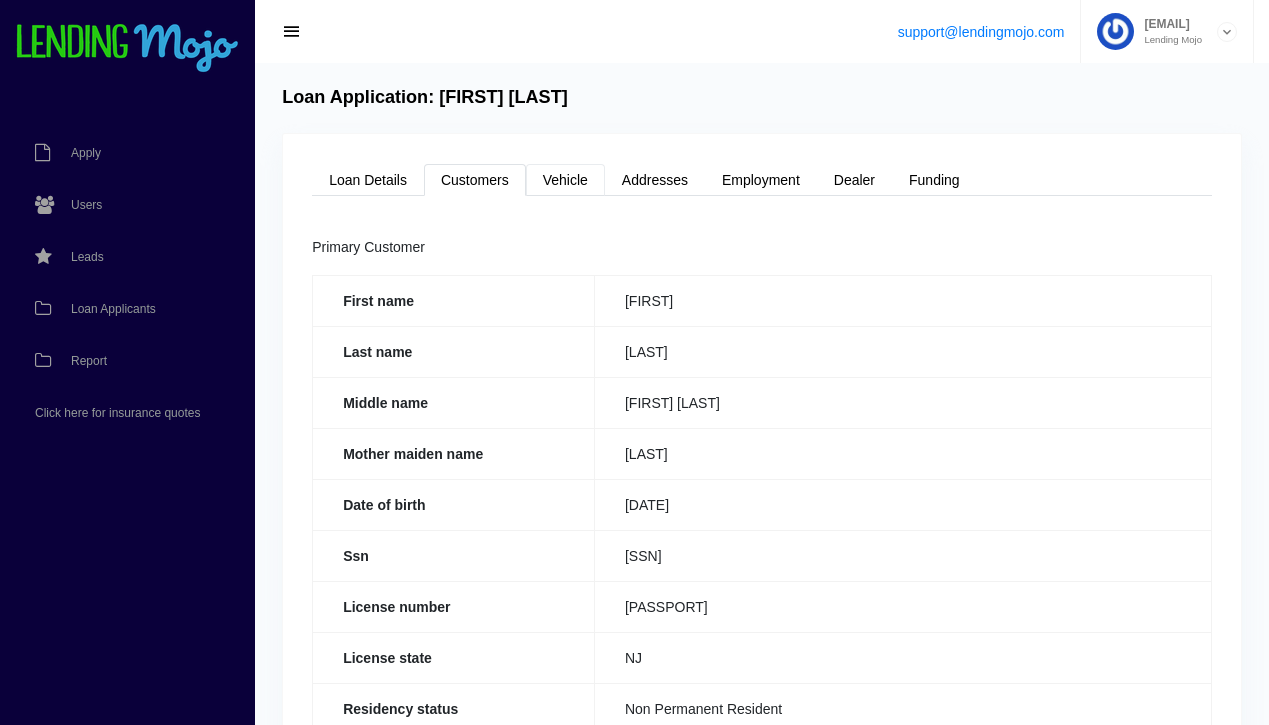 click on "Vehicle" at bounding box center (565, 180) 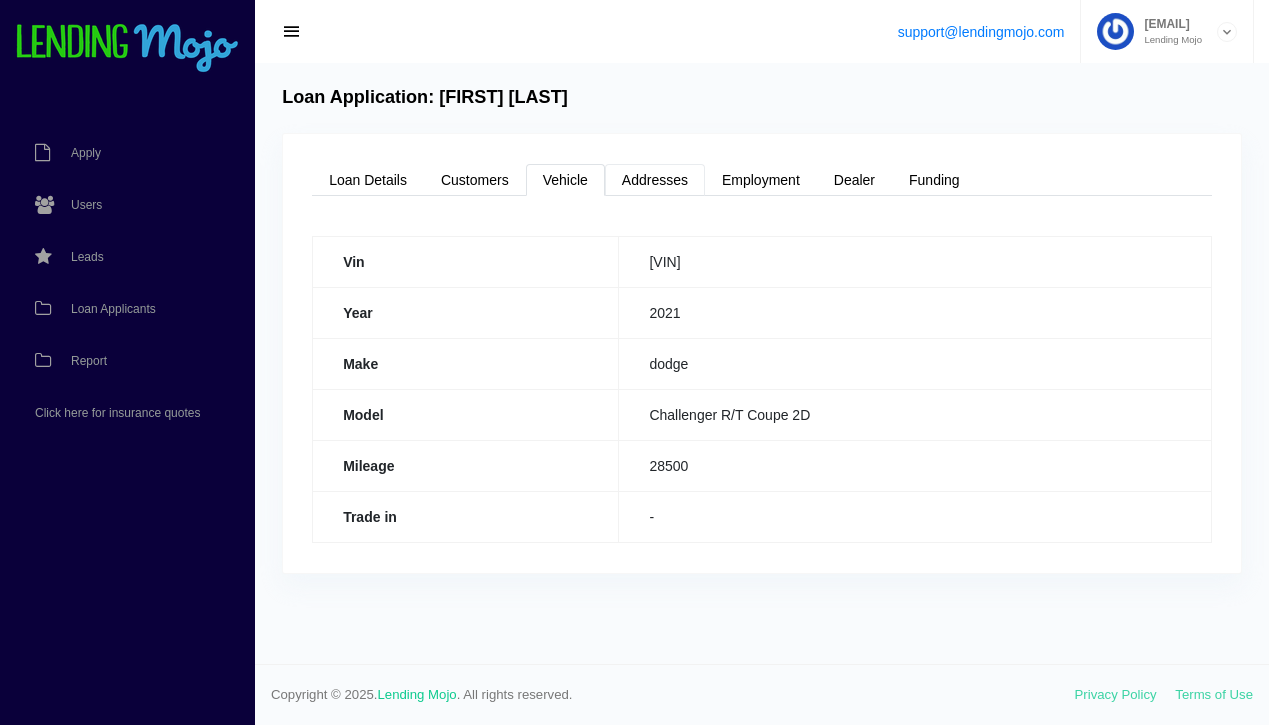 click on "Addresses" at bounding box center (655, 180) 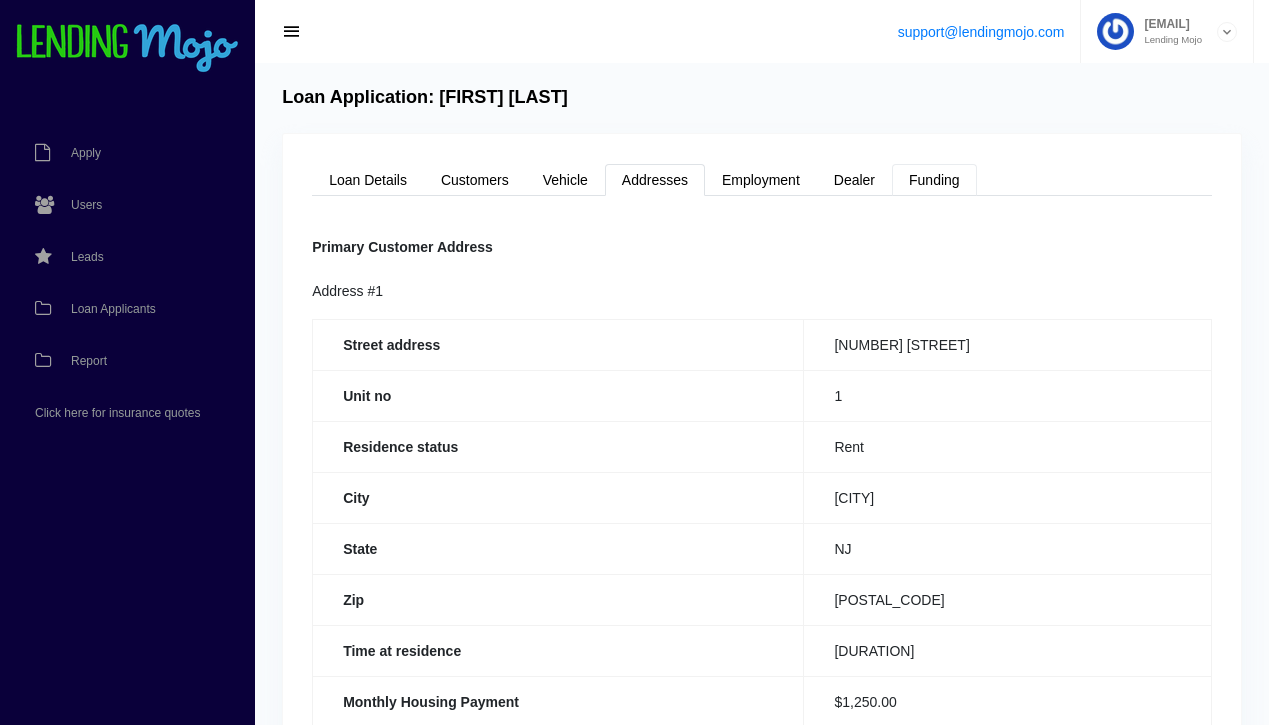 click on "Funding" at bounding box center (934, 180) 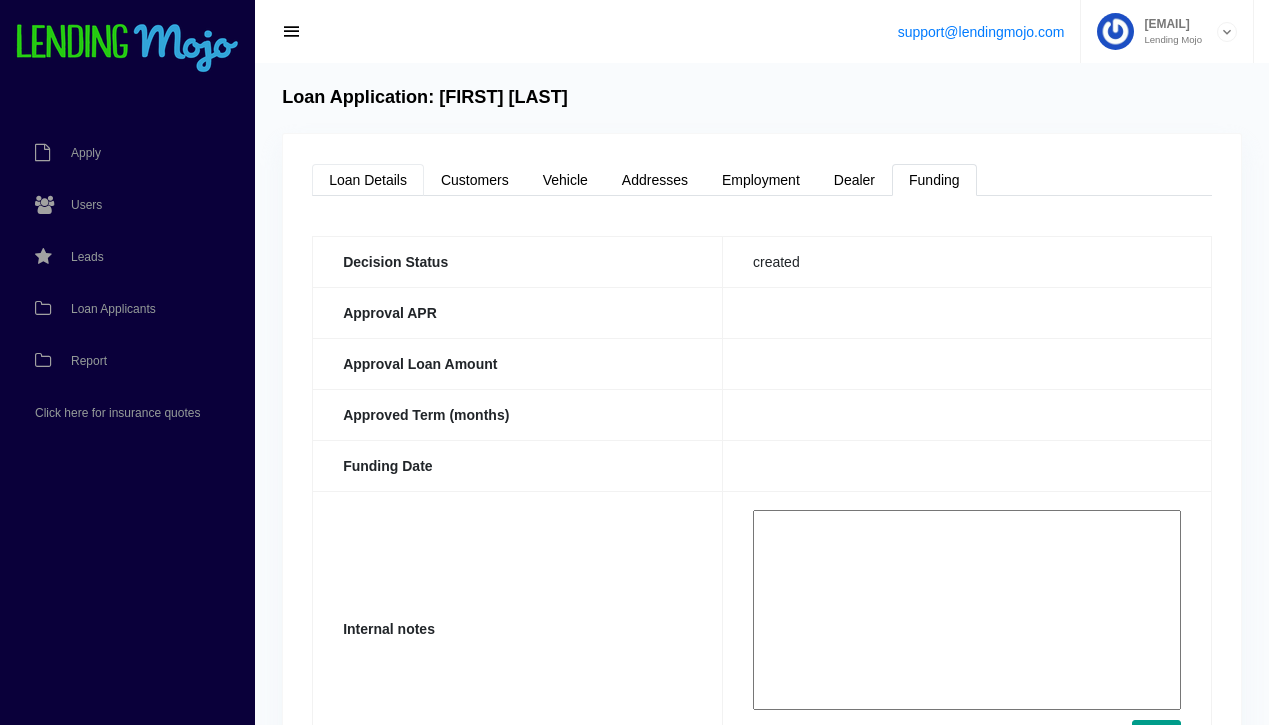 click on "Loan Details" at bounding box center (368, 180) 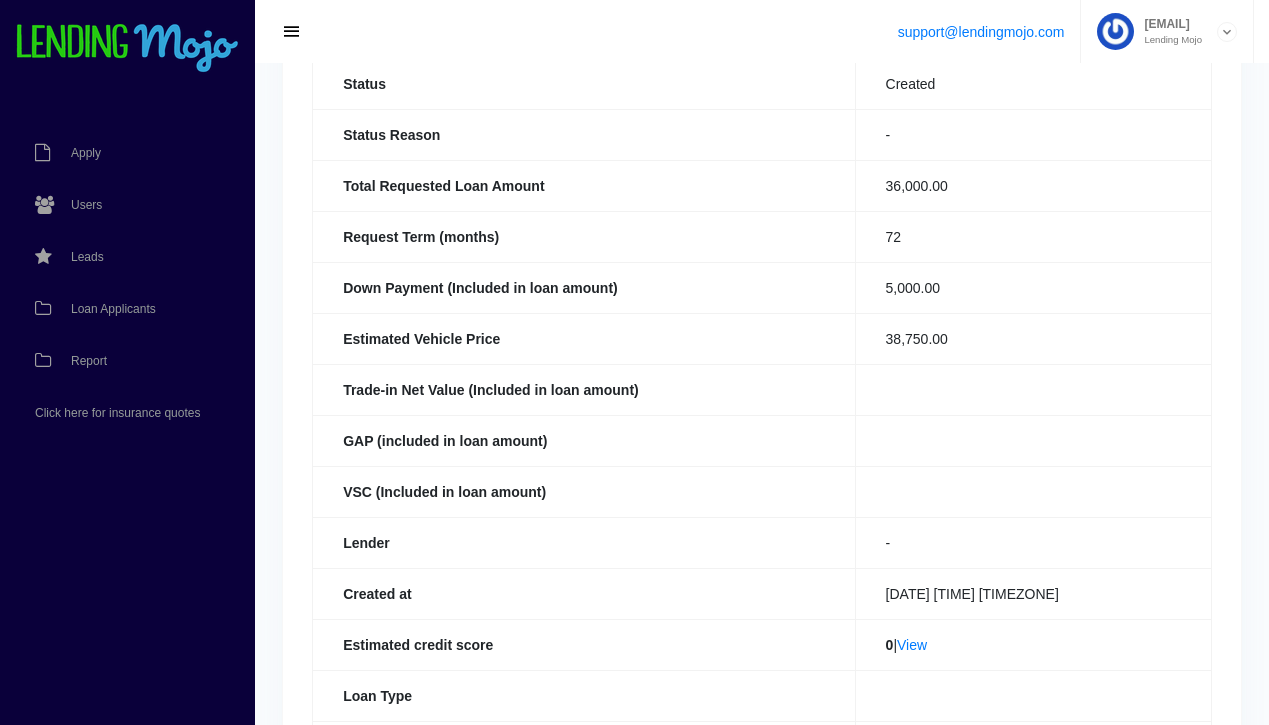 scroll, scrollTop: 0, scrollLeft: 0, axis: both 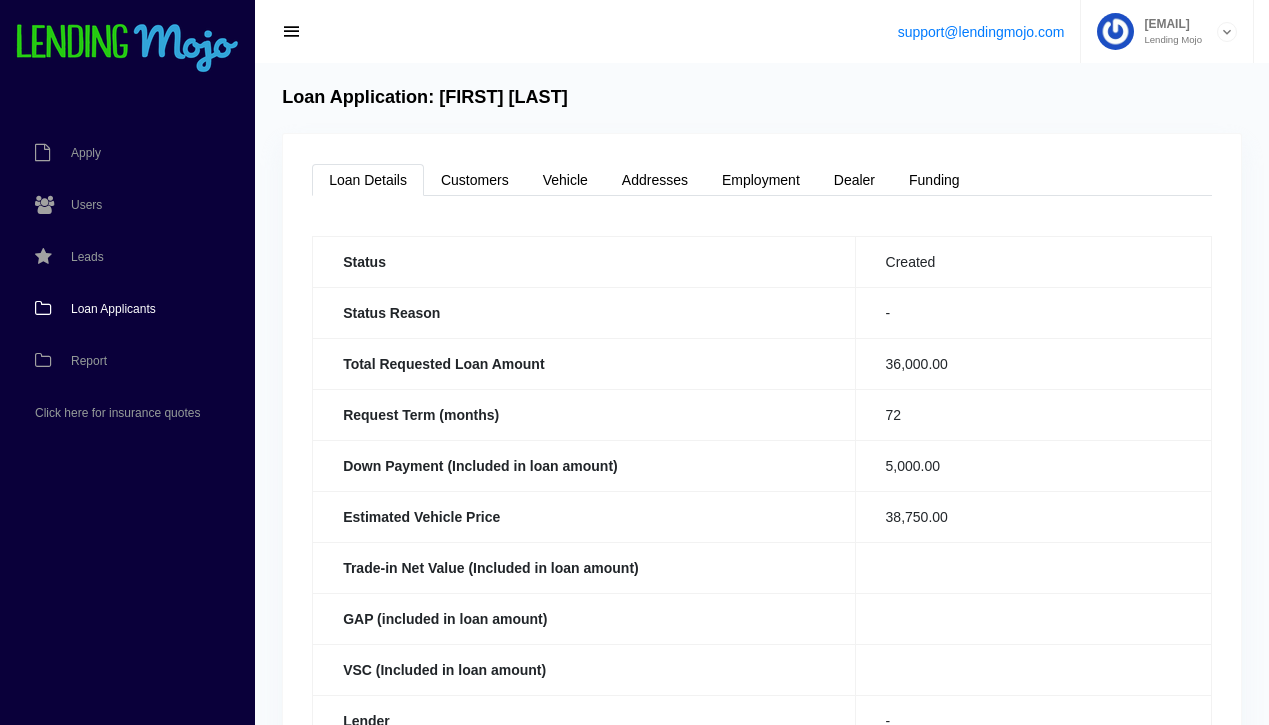 click on "Loan Applicants" at bounding box center [113, 309] 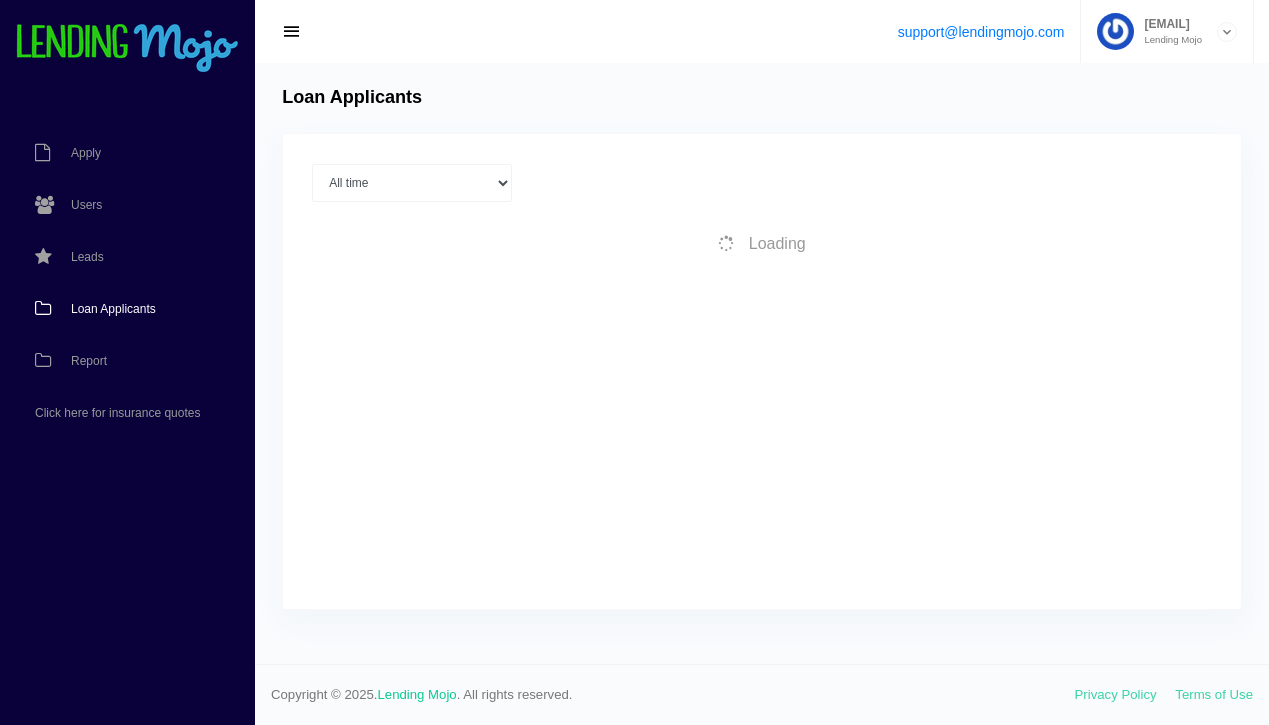 scroll, scrollTop: 0, scrollLeft: 0, axis: both 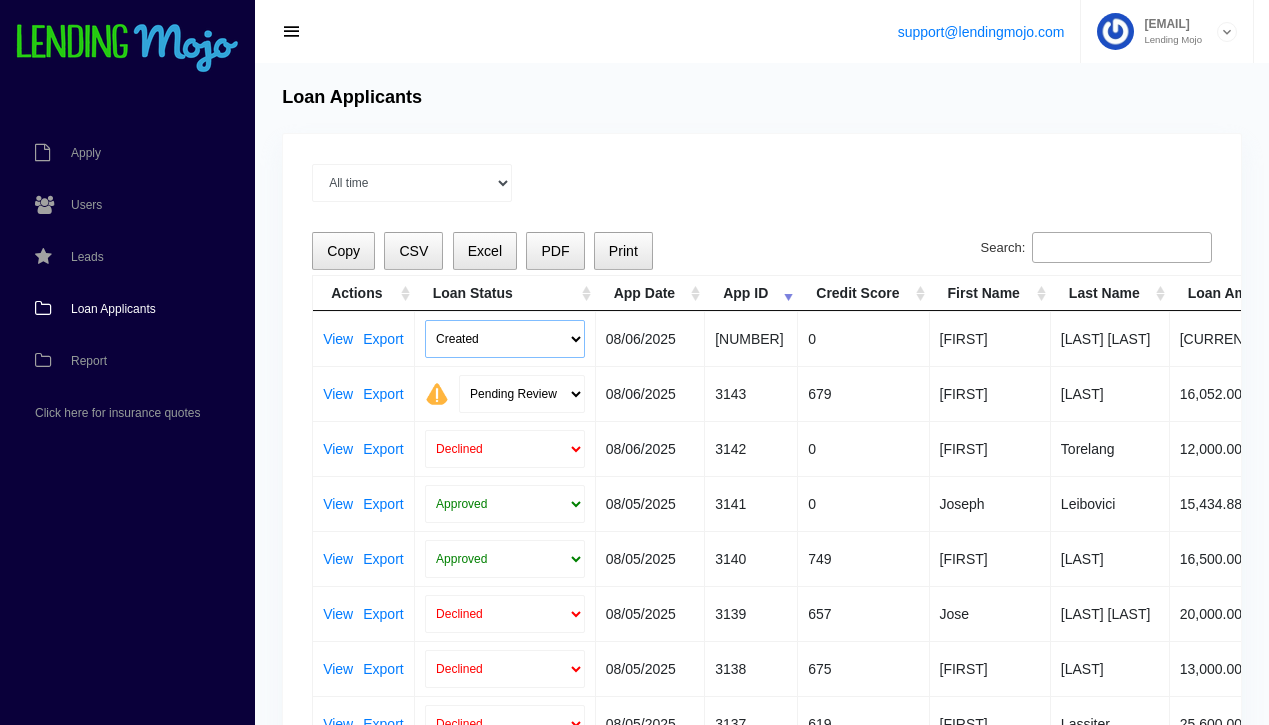 click on "Created Submitted" at bounding box center [505, 339] 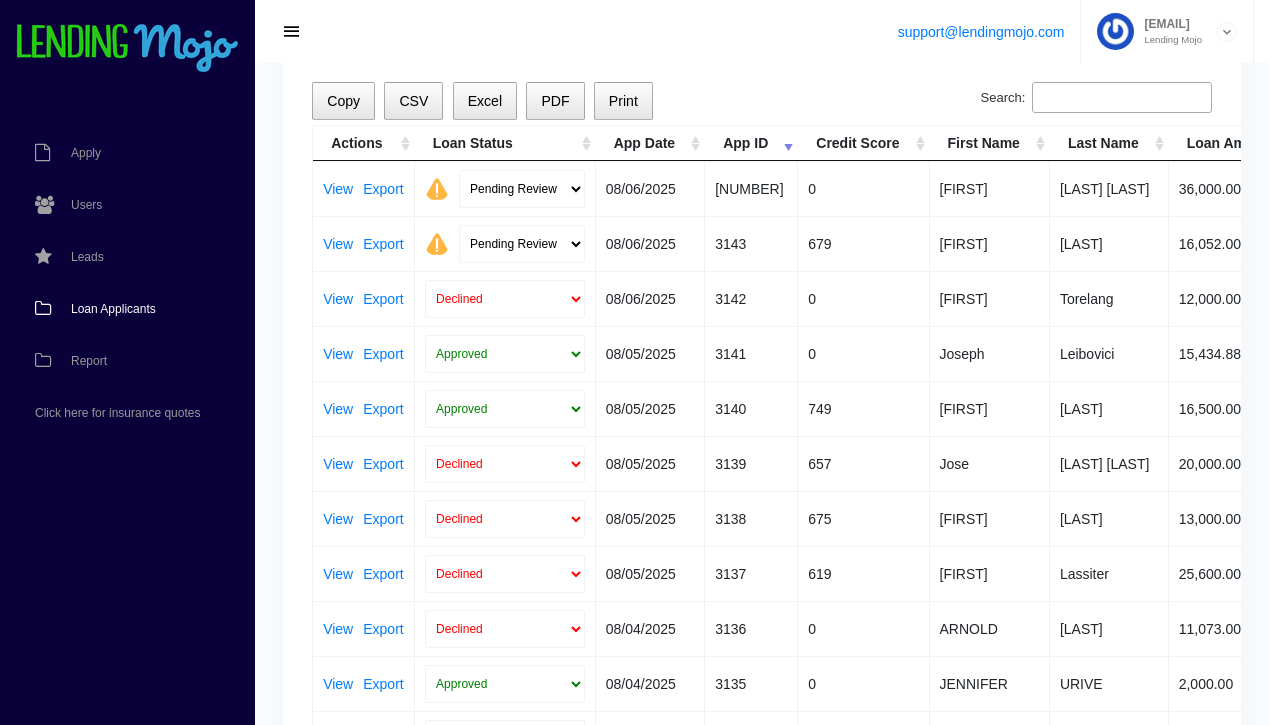 scroll, scrollTop: 224, scrollLeft: 0, axis: vertical 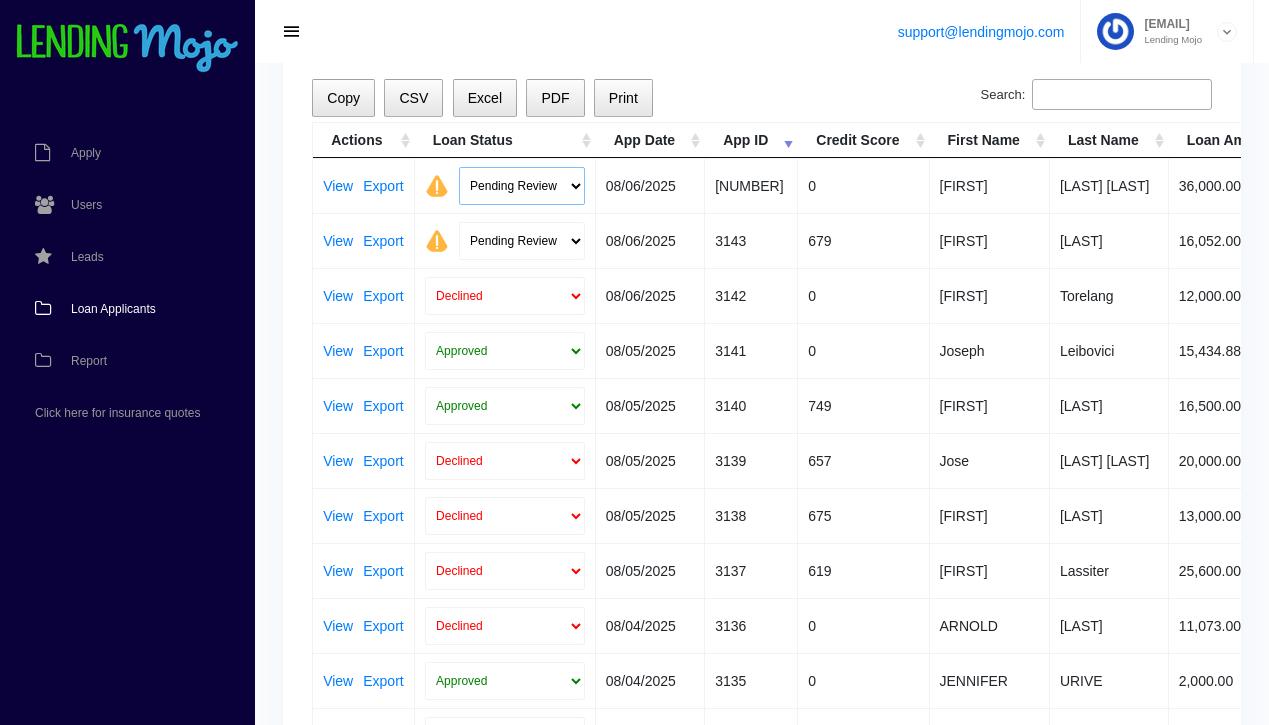 click on "Pending Review Approve Decline Unqualified" at bounding box center [522, 186] 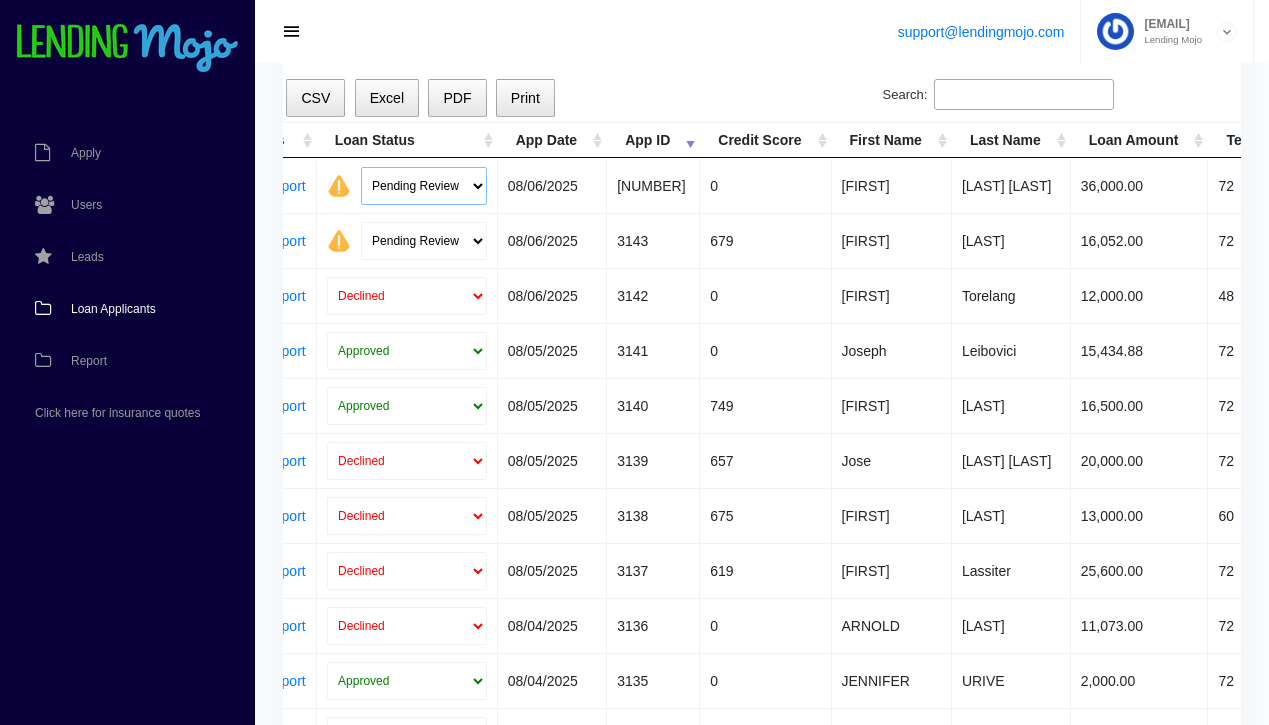 scroll, scrollTop: 0, scrollLeft: 0, axis: both 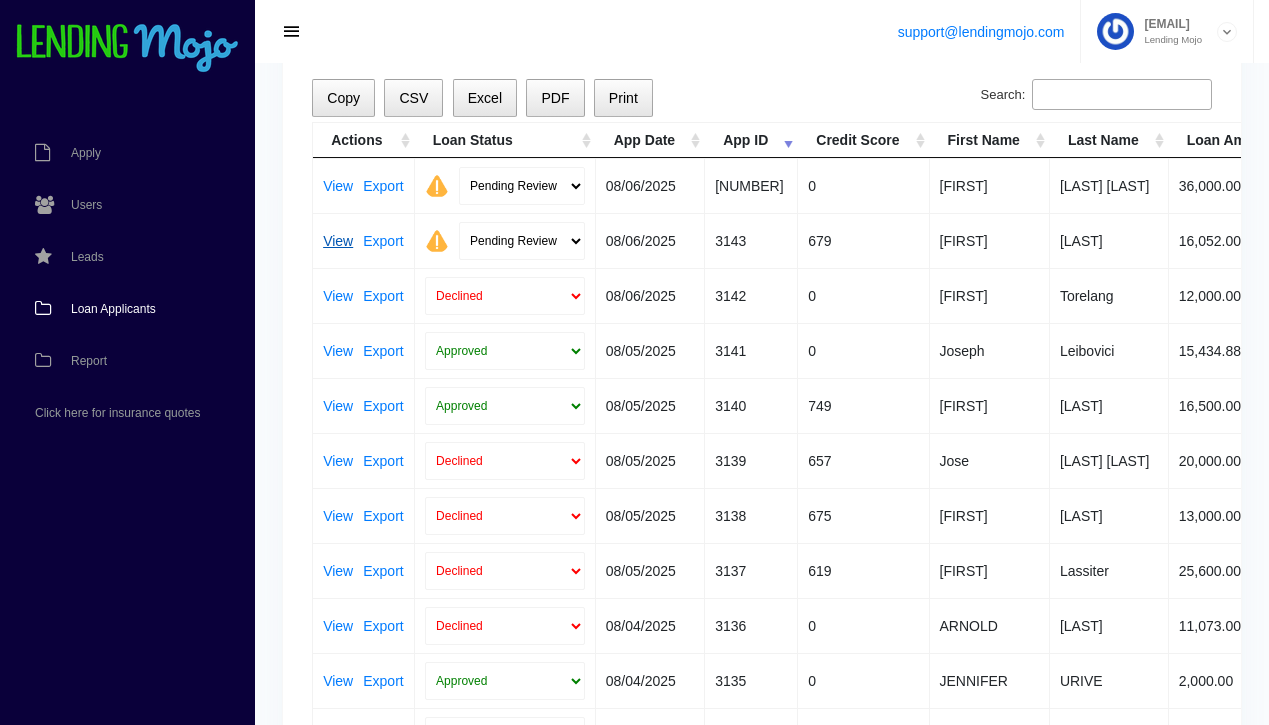 click on "View" at bounding box center (338, 241) 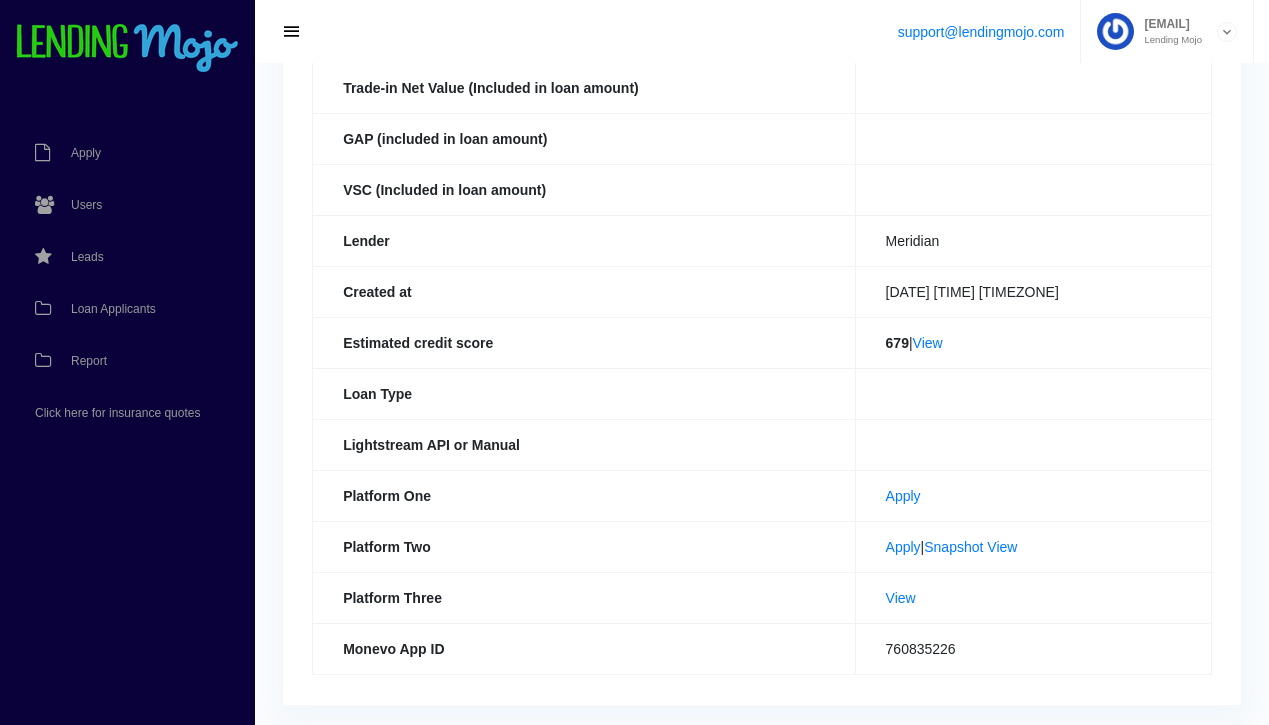 scroll, scrollTop: 545, scrollLeft: 0, axis: vertical 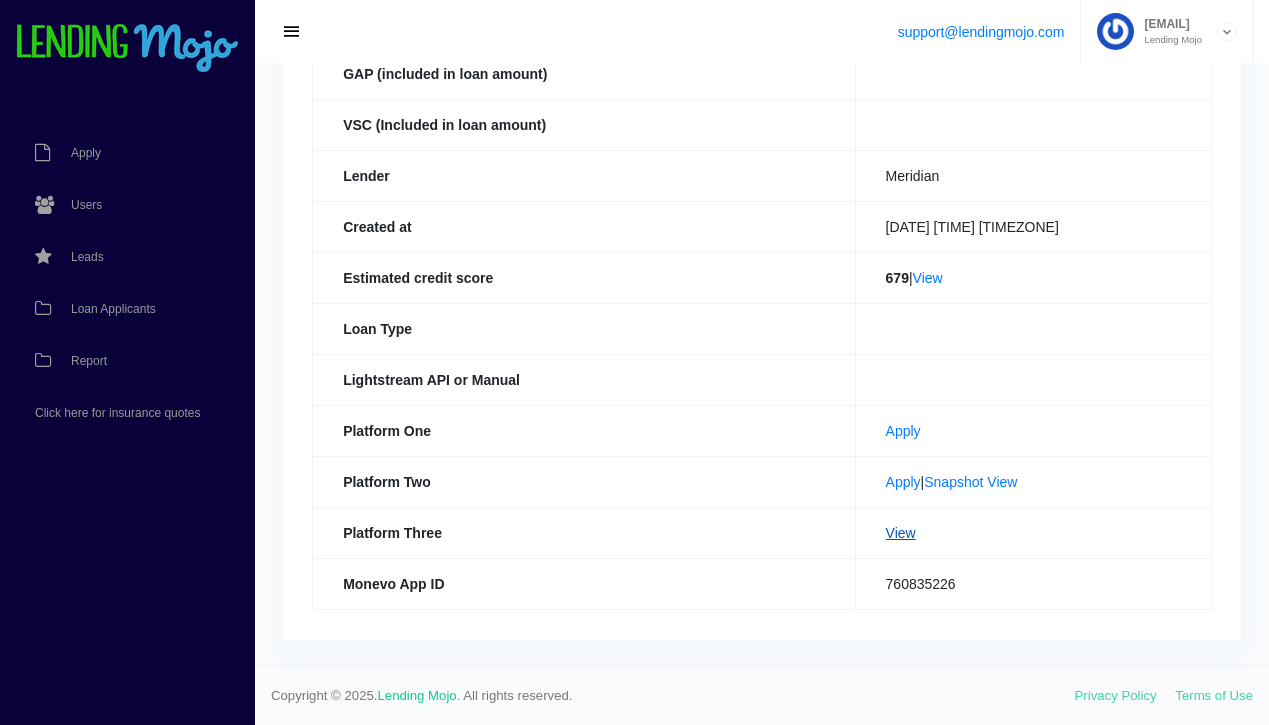 click on "View" at bounding box center (901, 533) 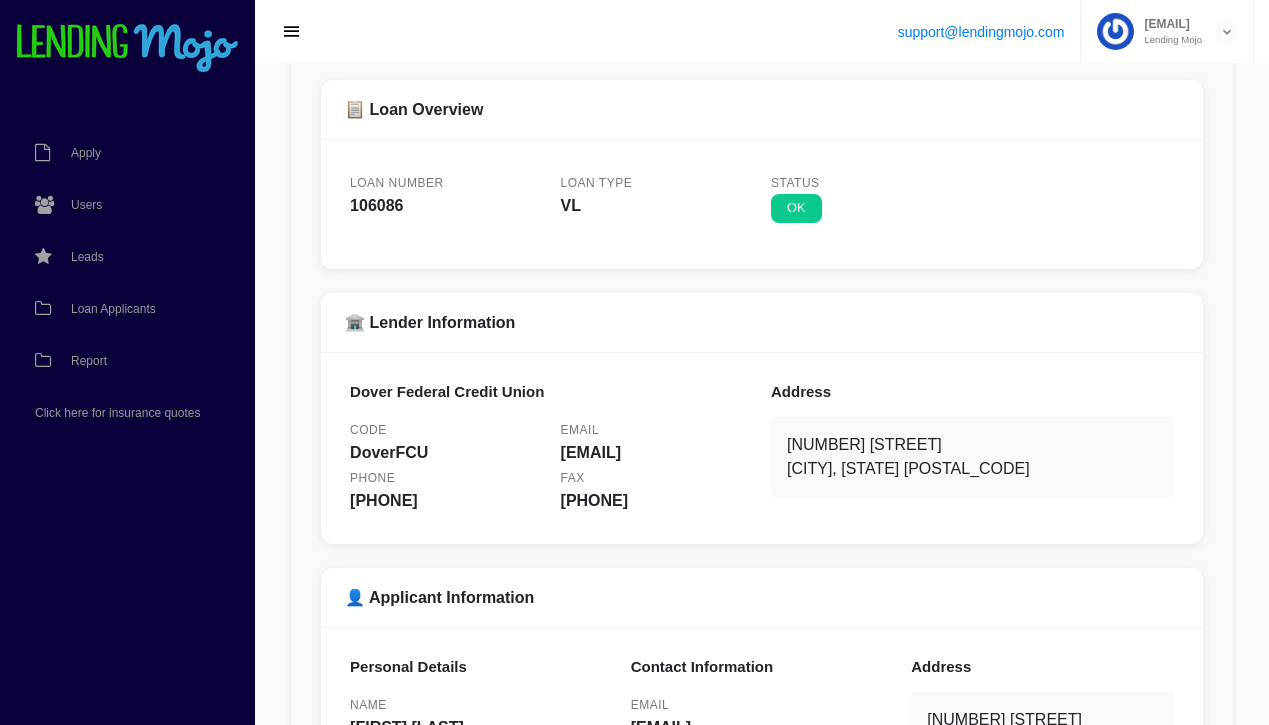 scroll, scrollTop: 0, scrollLeft: 0, axis: both 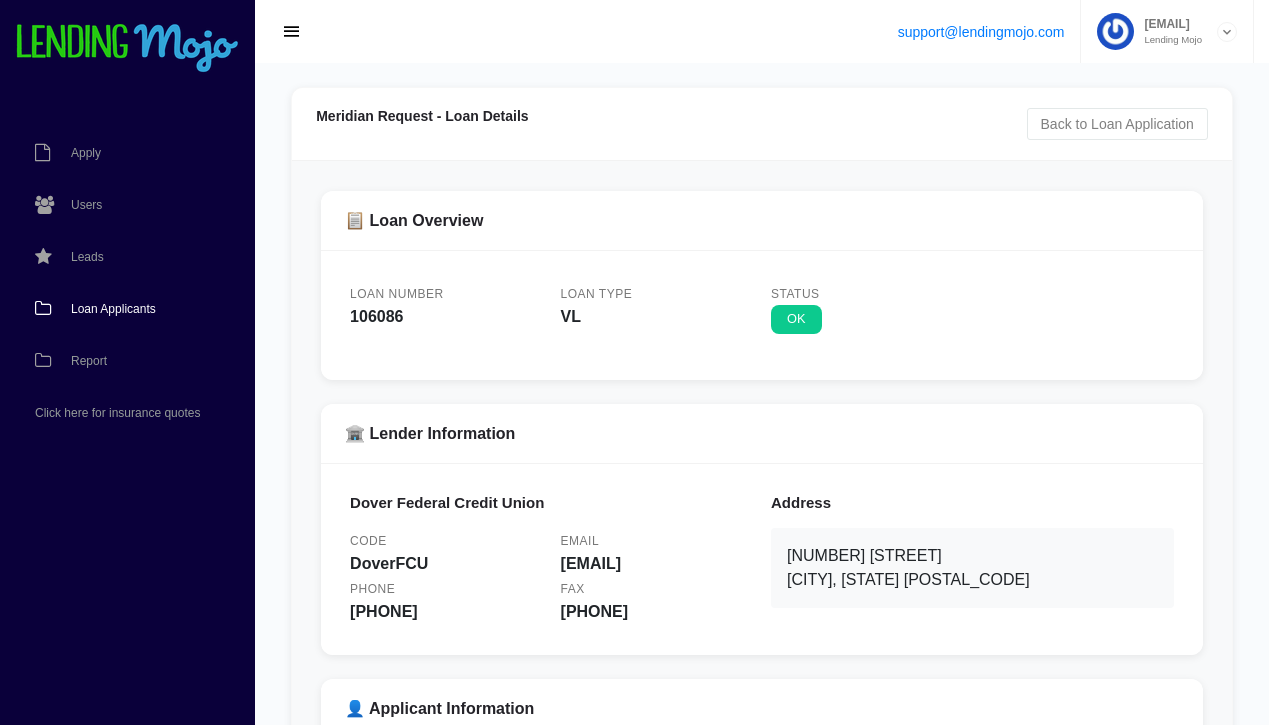 click on "Loan Applicants" at bounding box center (113, 309) 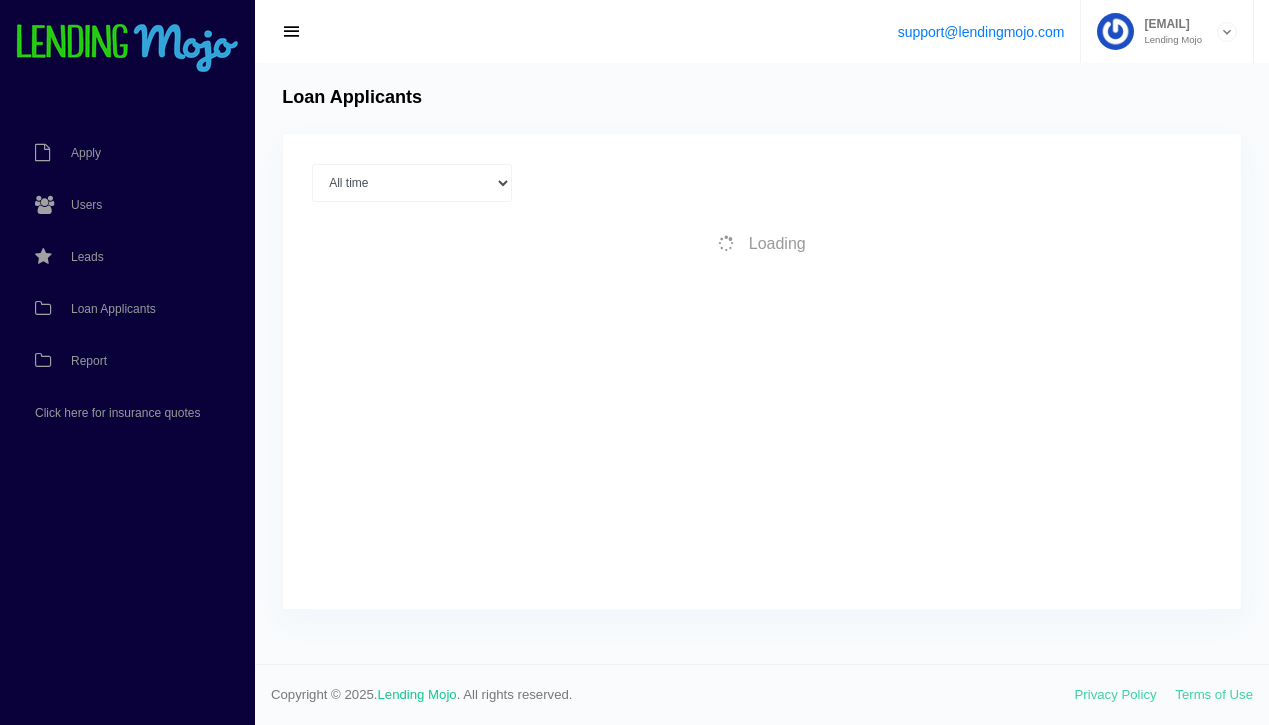 scroll, scrollTop: 0, scrollLeft: 0, axis: both 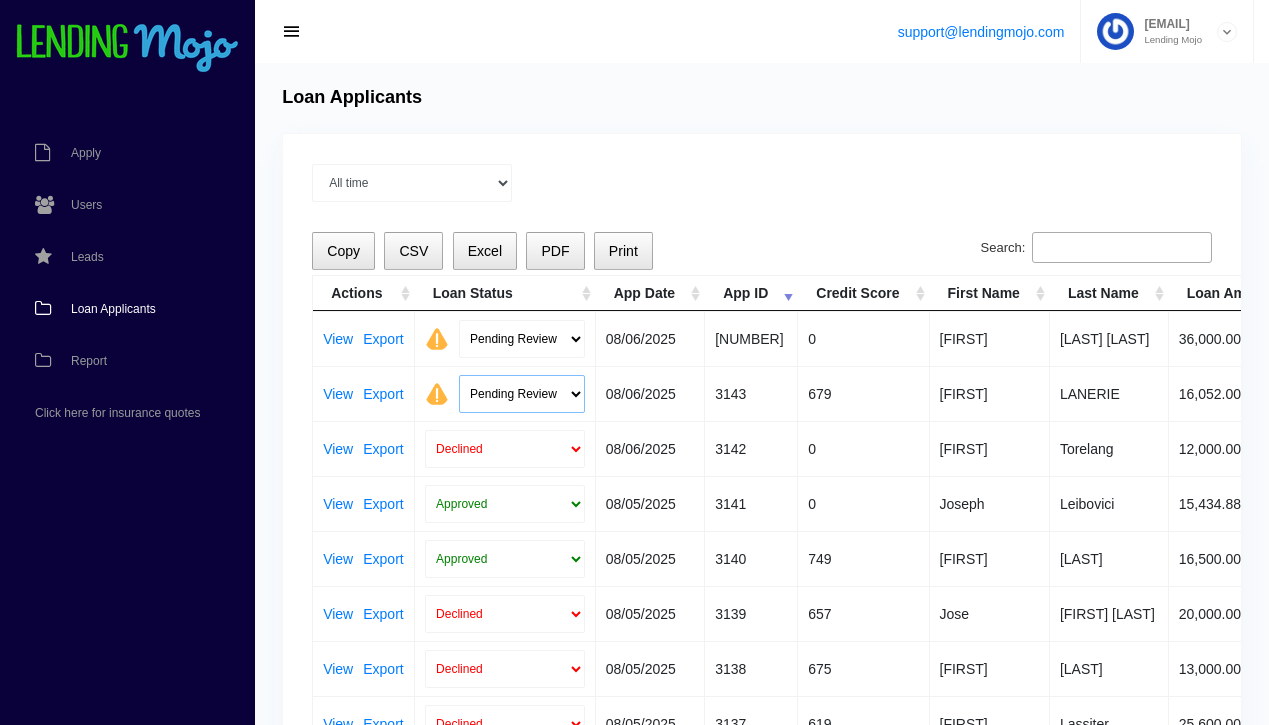 click on "Pending Review Approve Decline Unqualified" at bounding box center (522, 394) 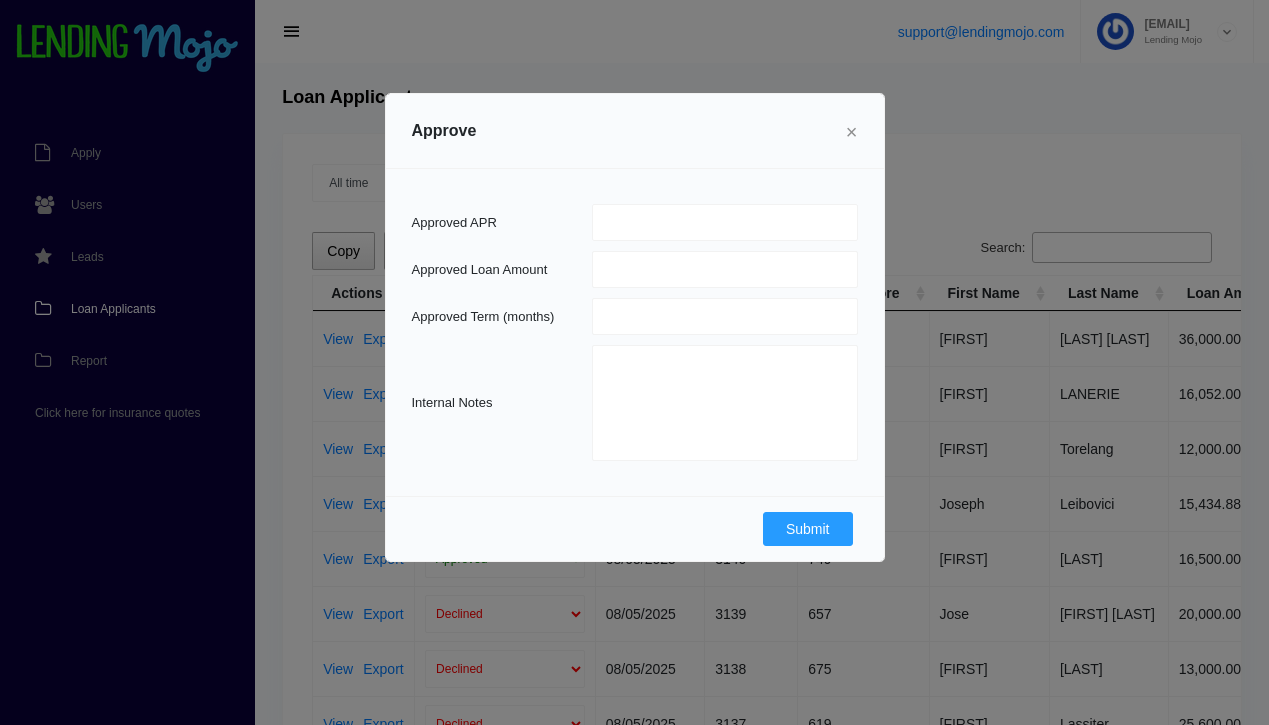 click on "×" at bounding box center (852, 132) 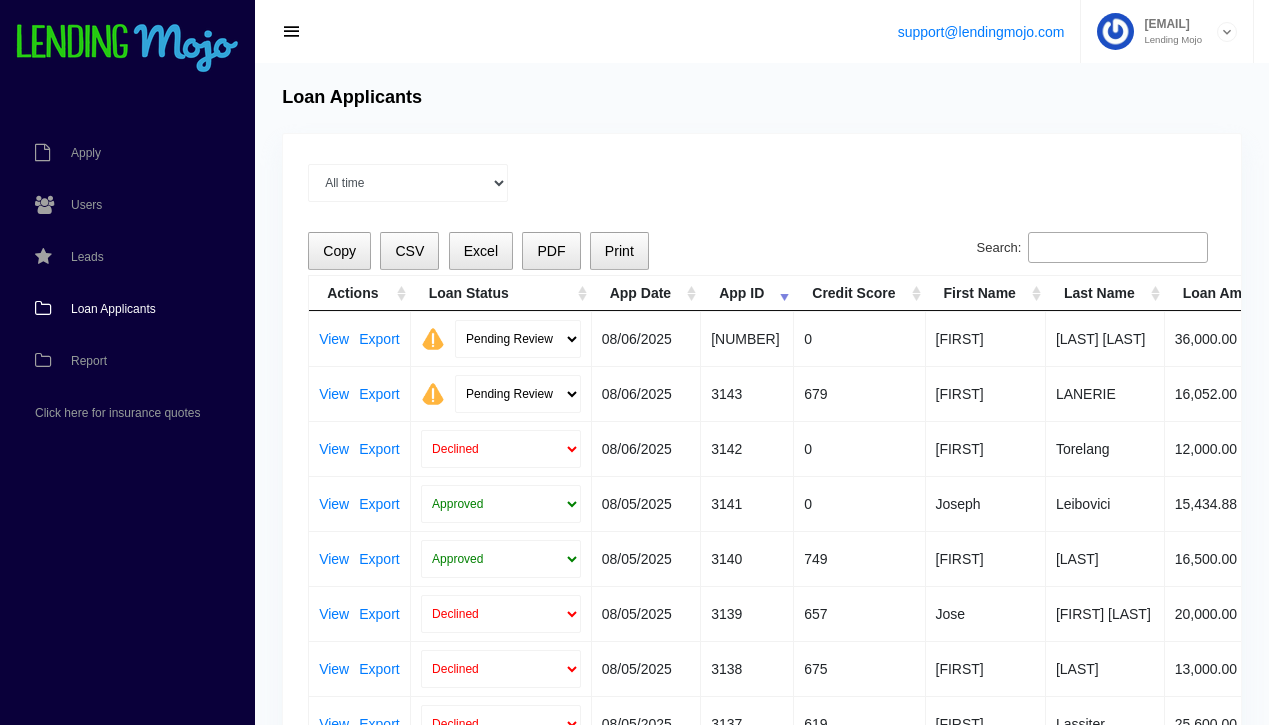 scroll, scrollTop: 0, scrollLeft: 0, axis: both 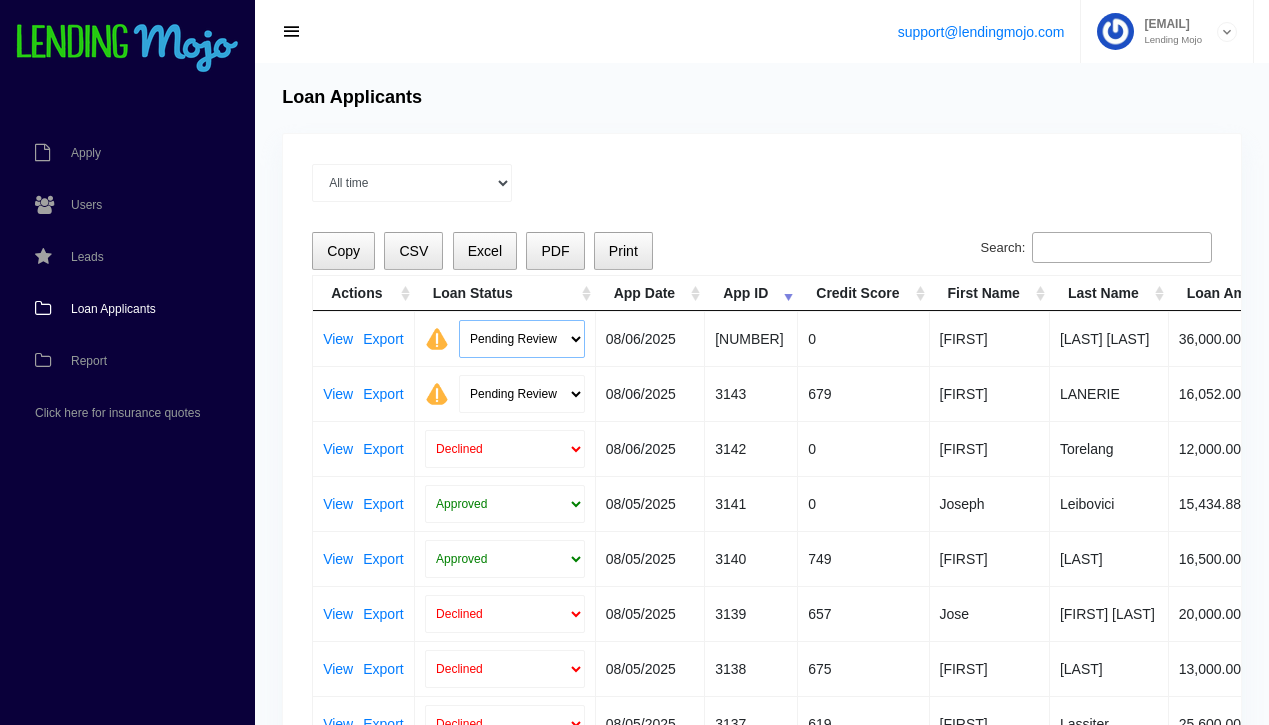 click on "Pending Review Approve Decline Unqualified" at bounding box center (522, 339) 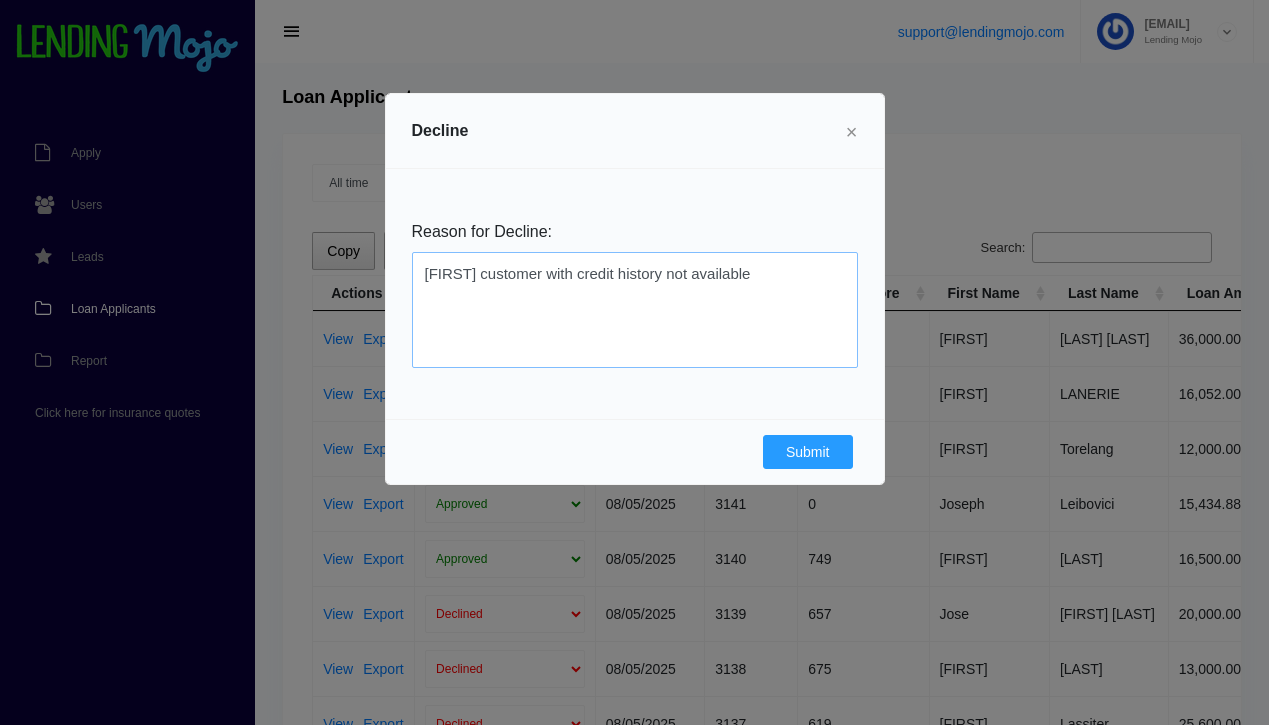 type on "itin customer with credit history not available" 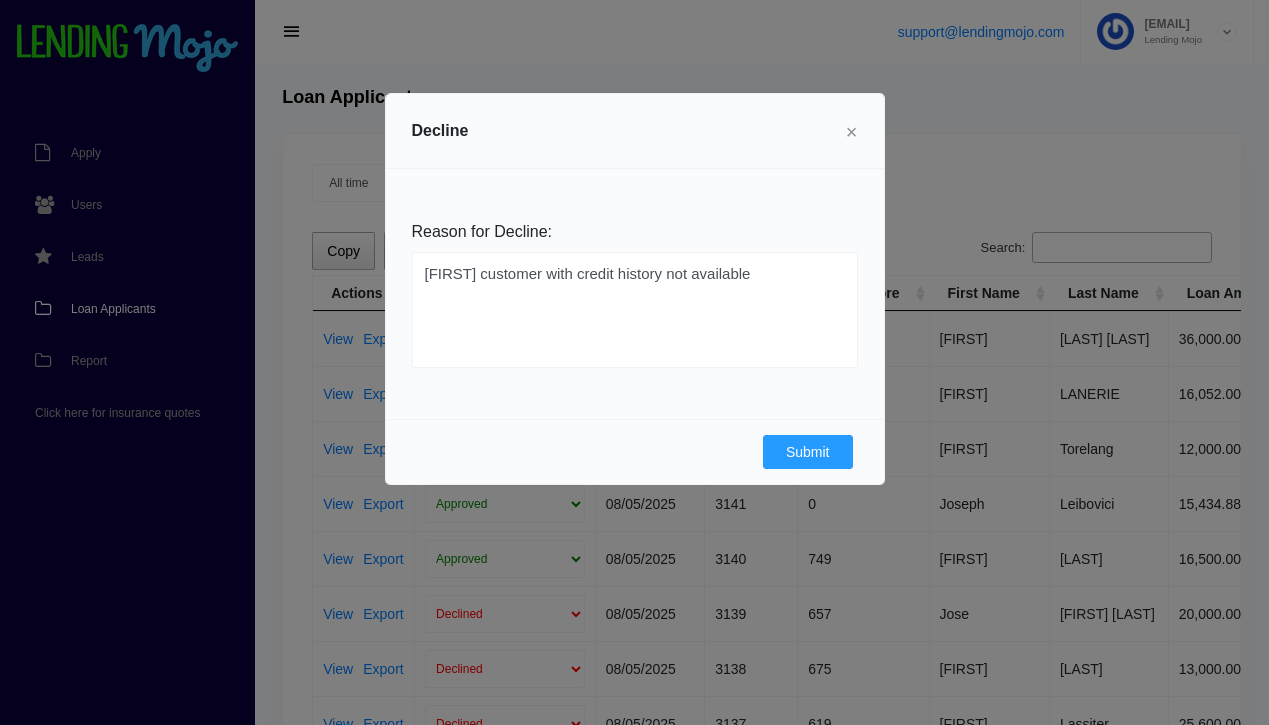 click on "×" at bounding box center [852, 132] 